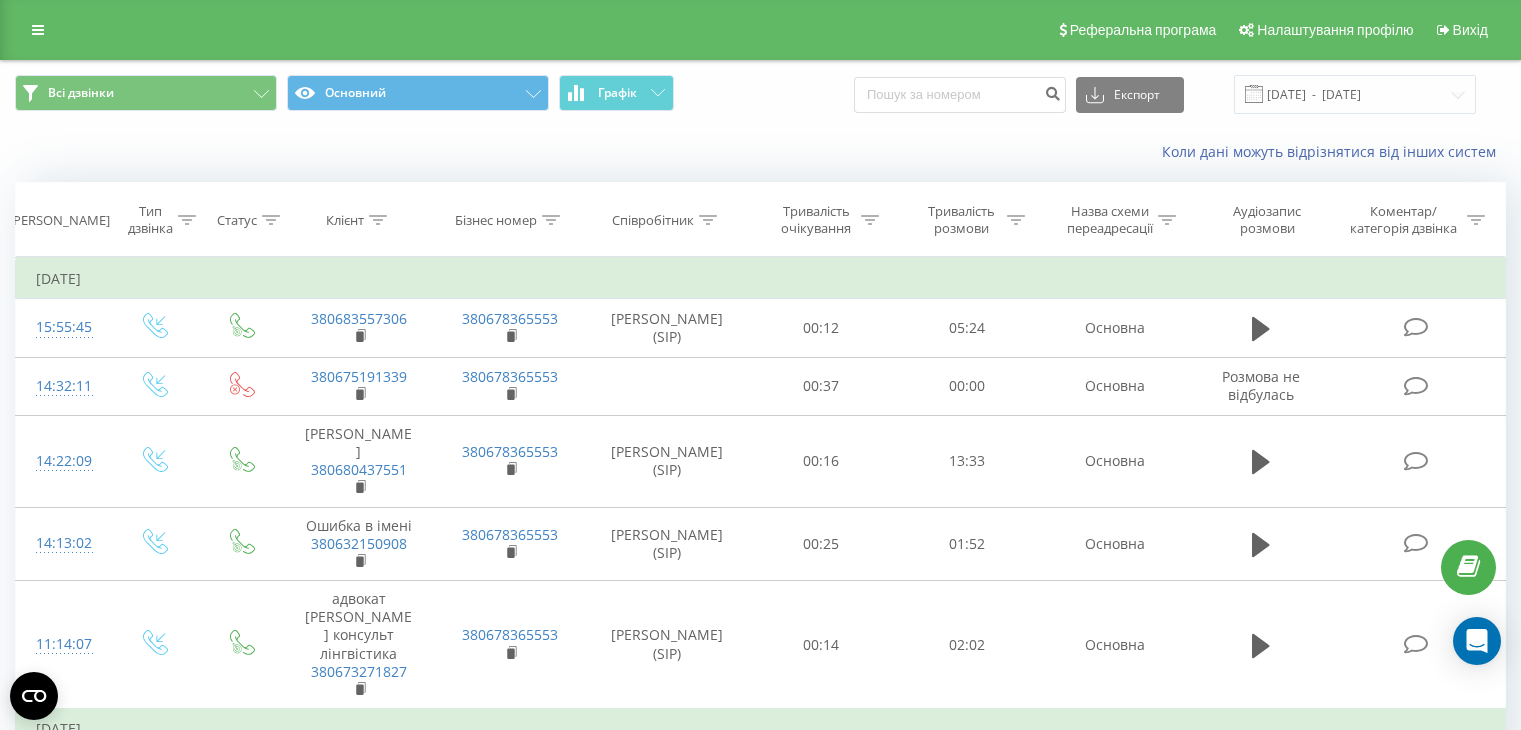 scroll, scrollTop: 0, scrollLeft: 0, axis: both 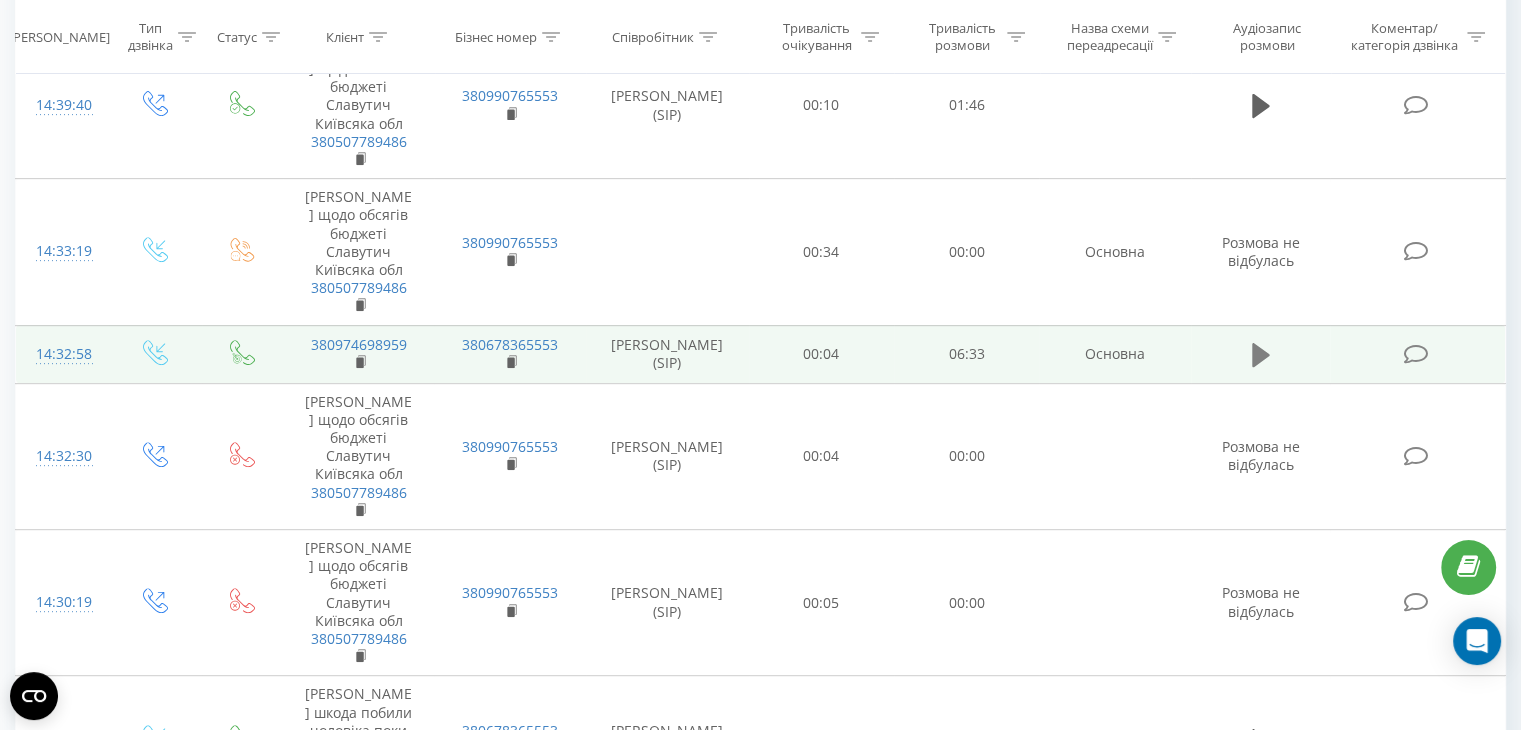 click 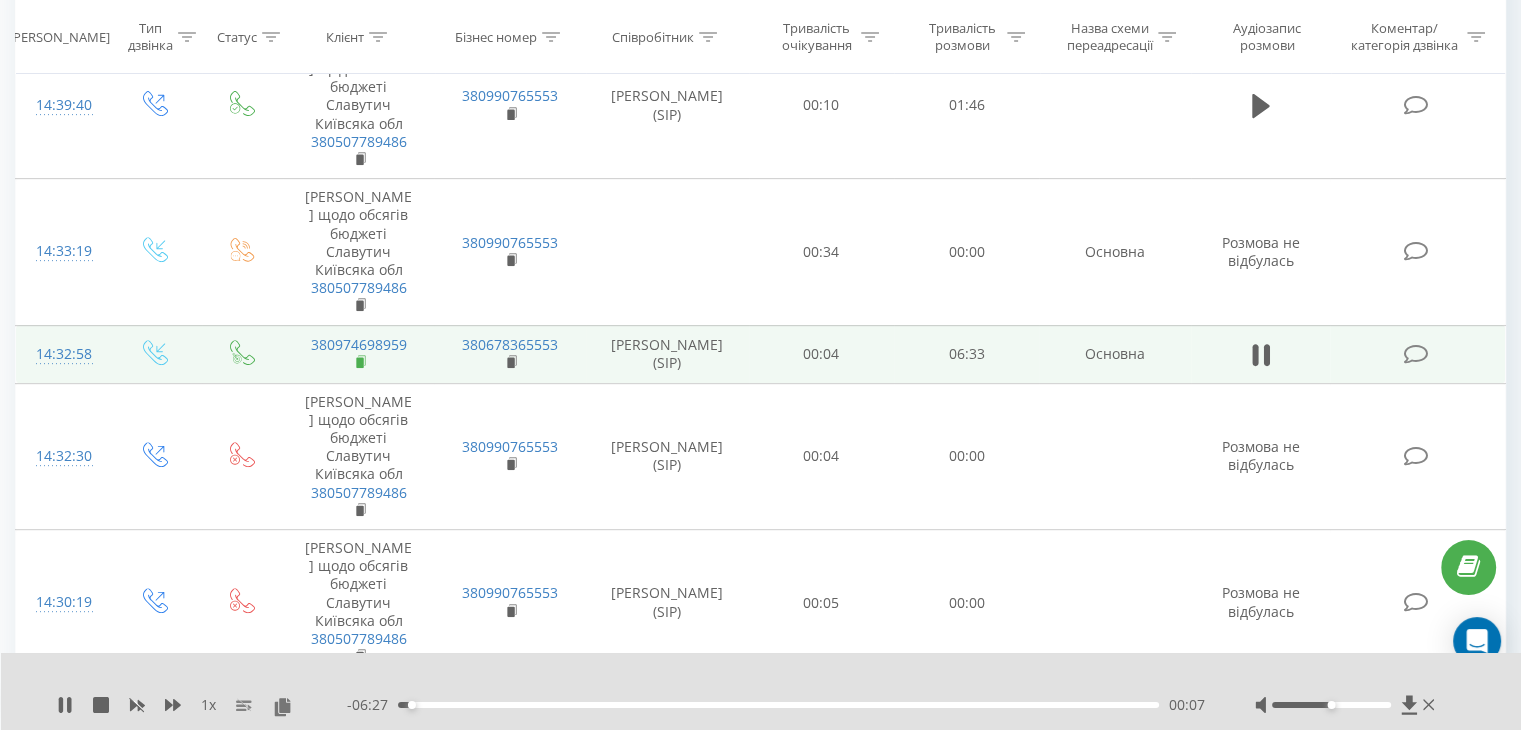 click 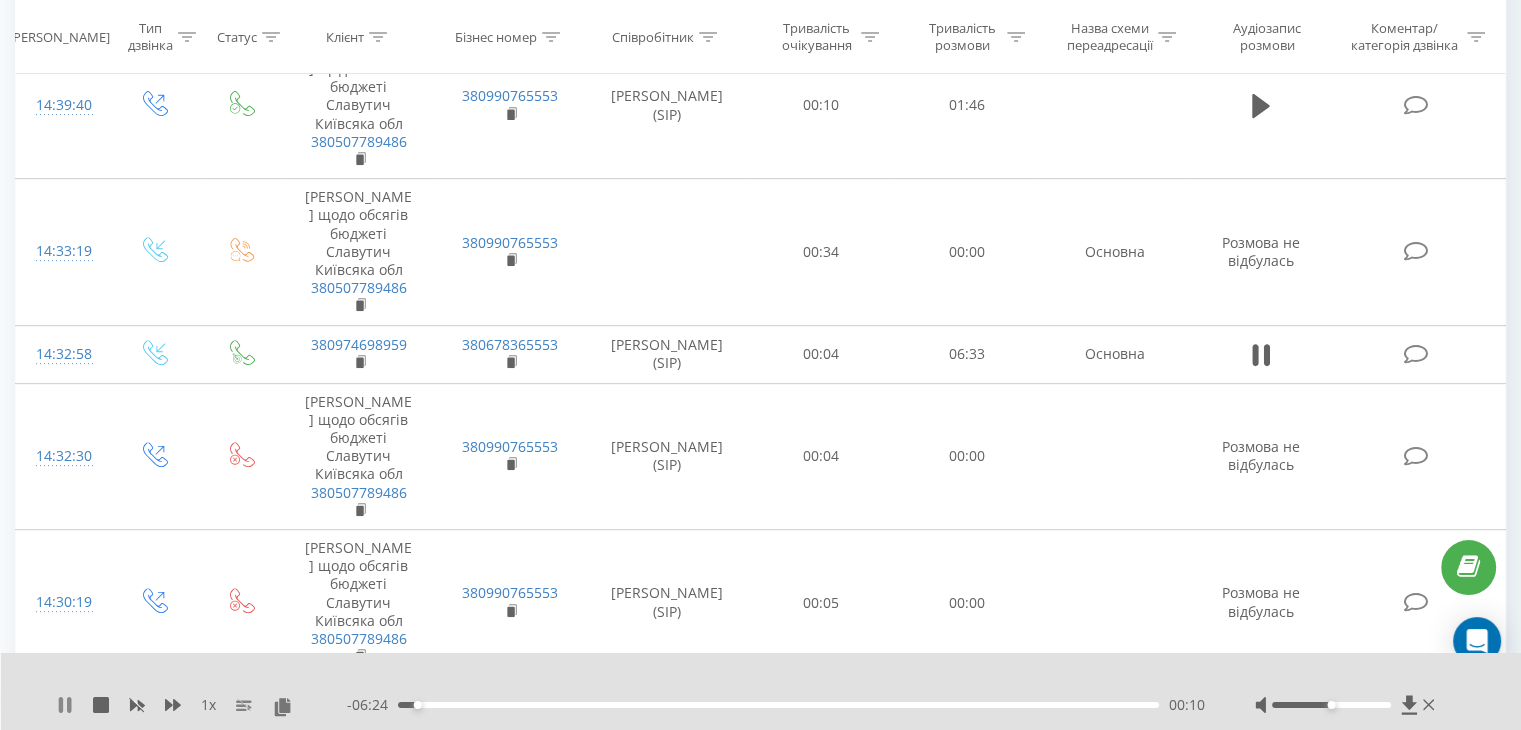 click 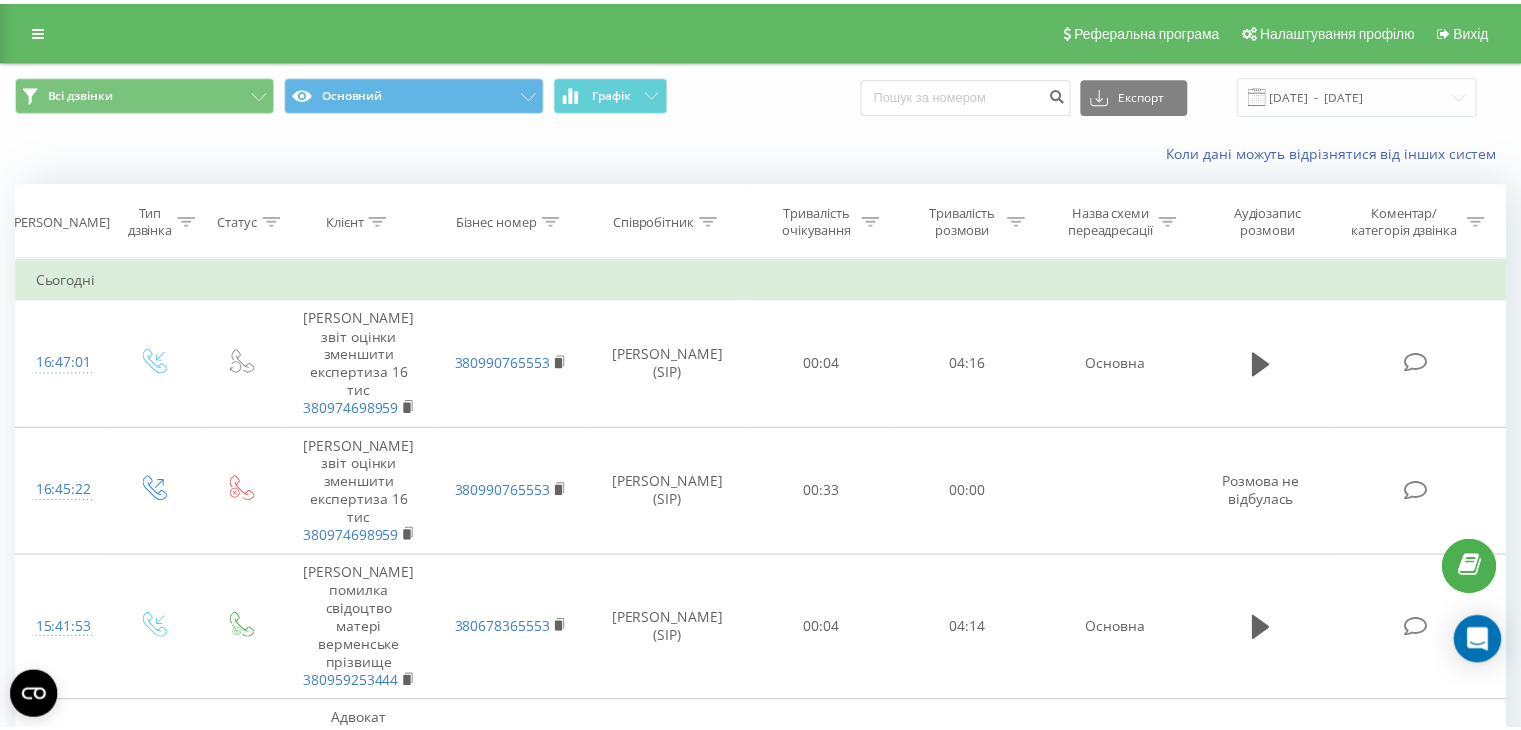 scroll, scrollTop: 0, scrollLeft: 0, axis: both 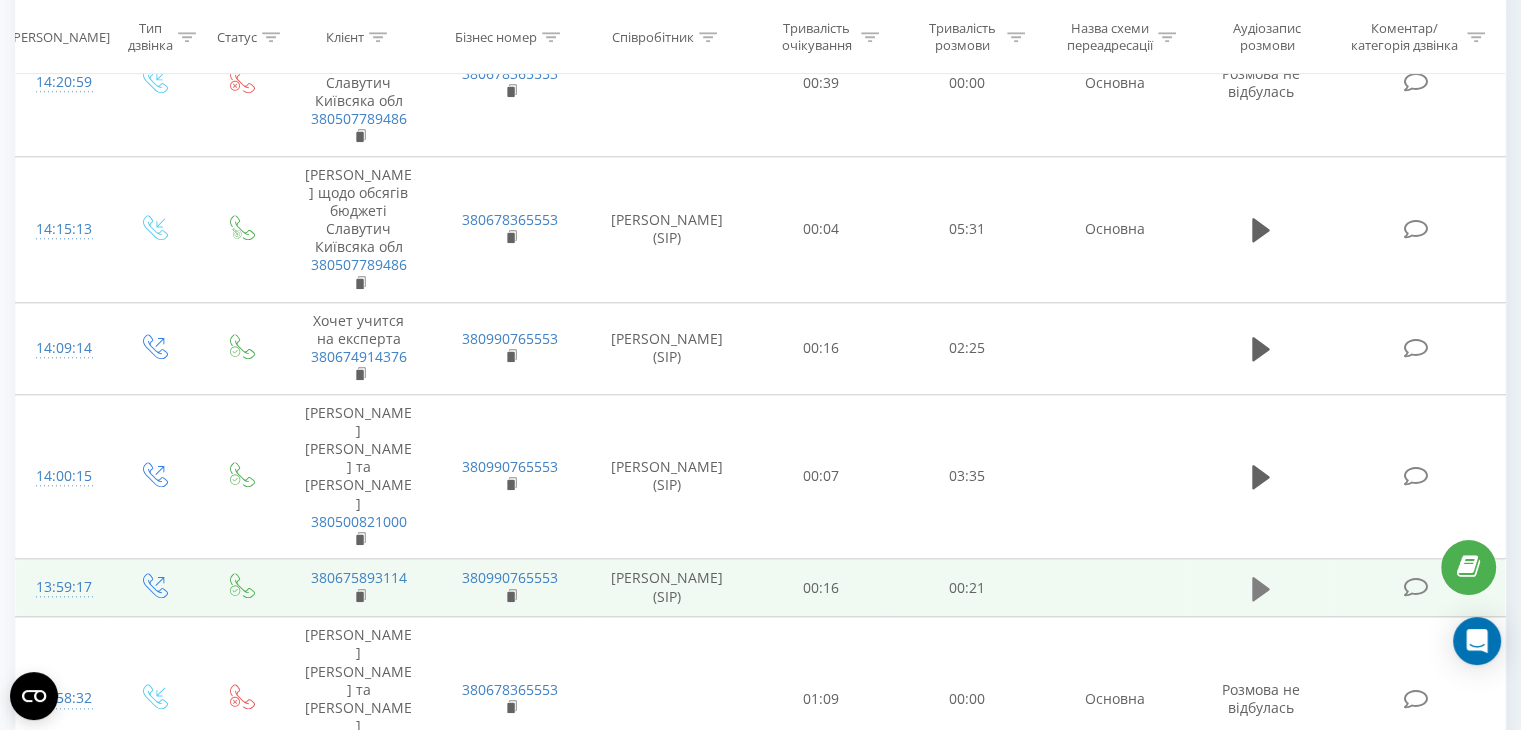 click 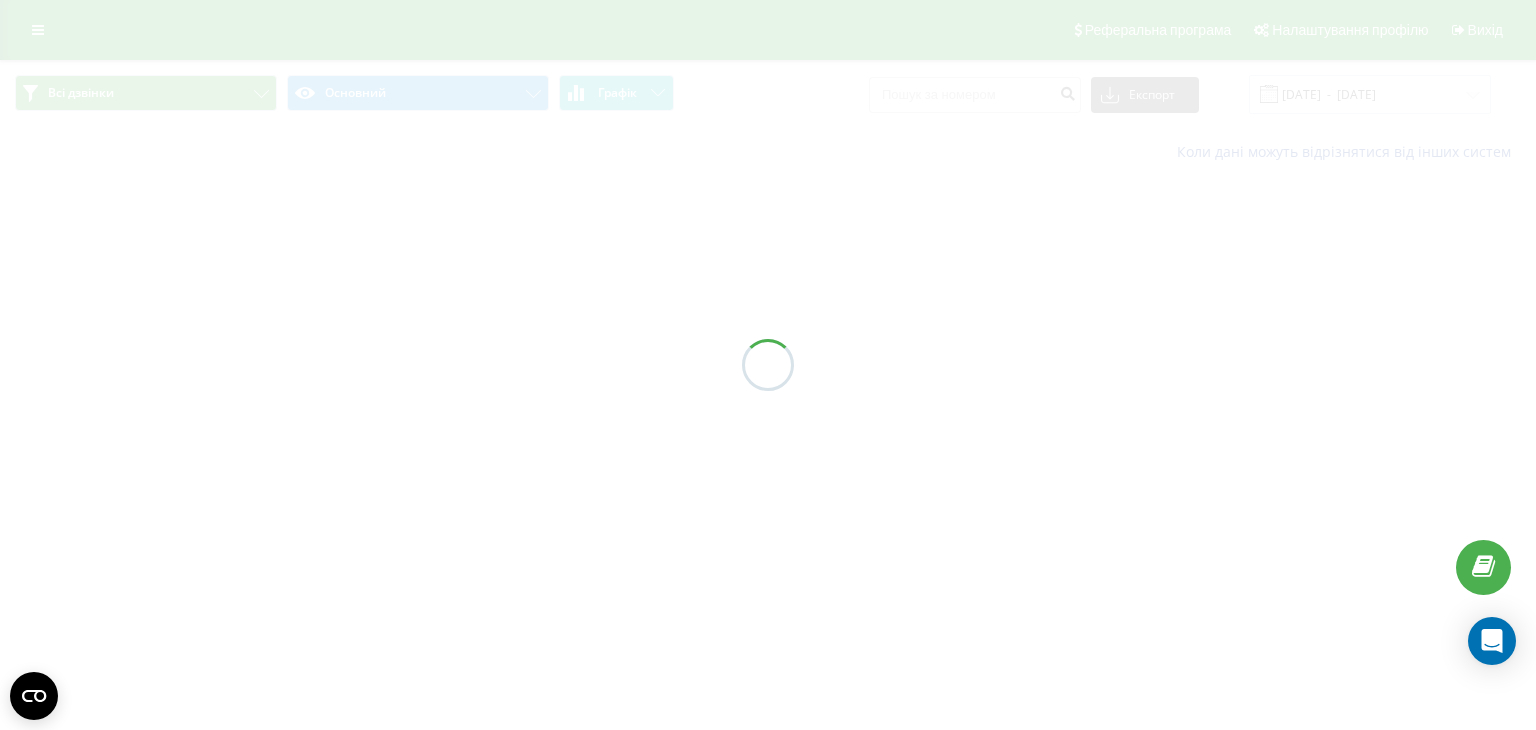 scroll, scrollTop: 0, scrollLeft: 0, axis: both 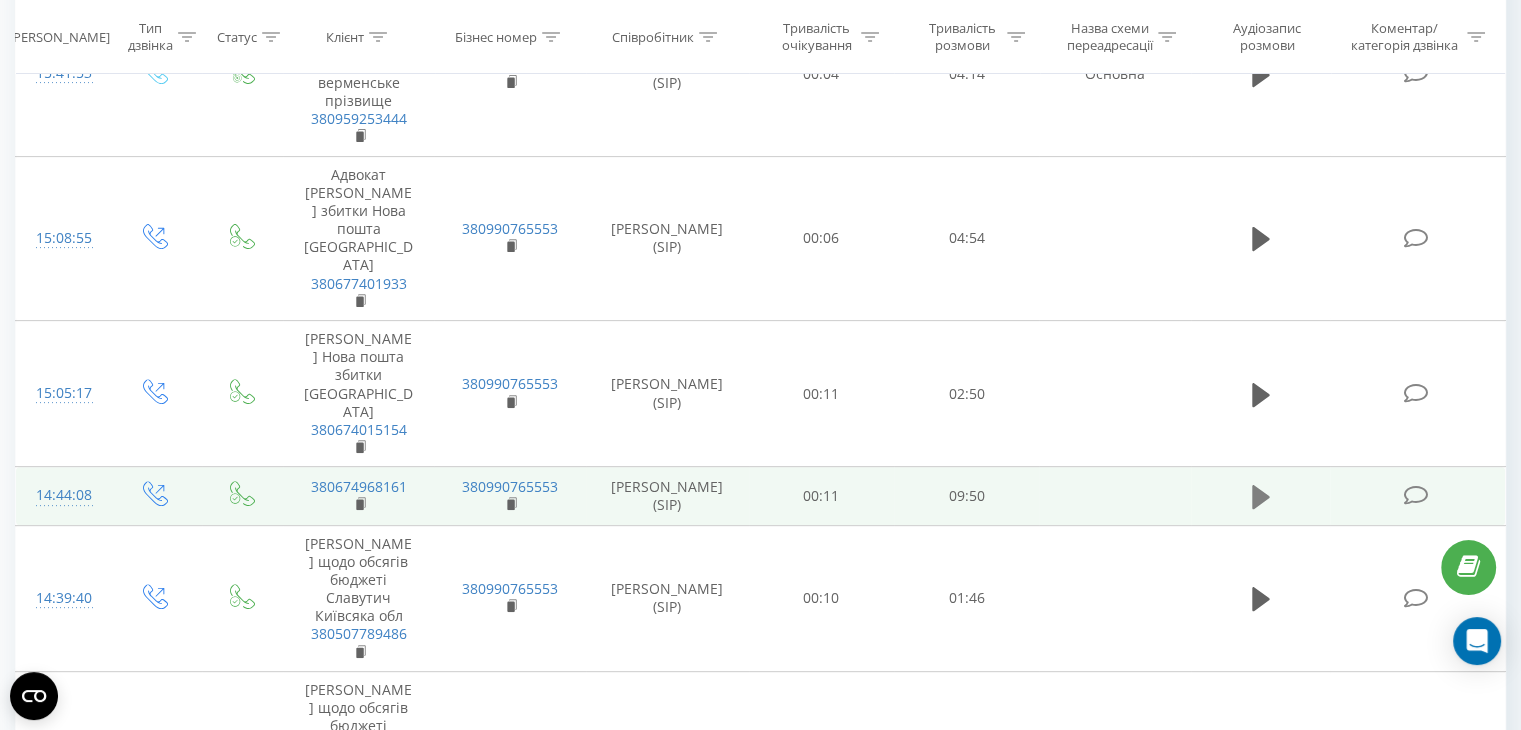 click 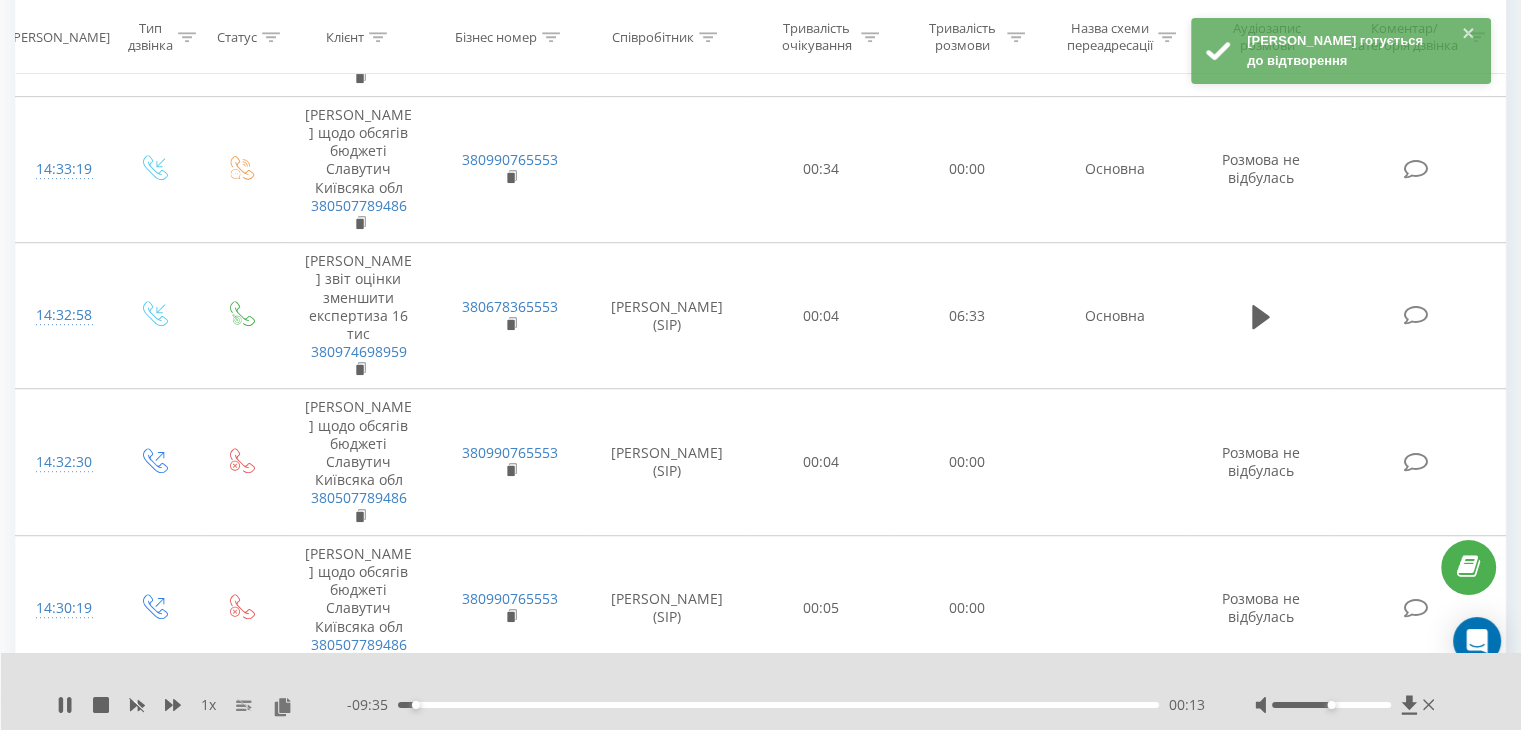 scroll, scrollTop: 1200, scrollLeft: 0, axis: vertical 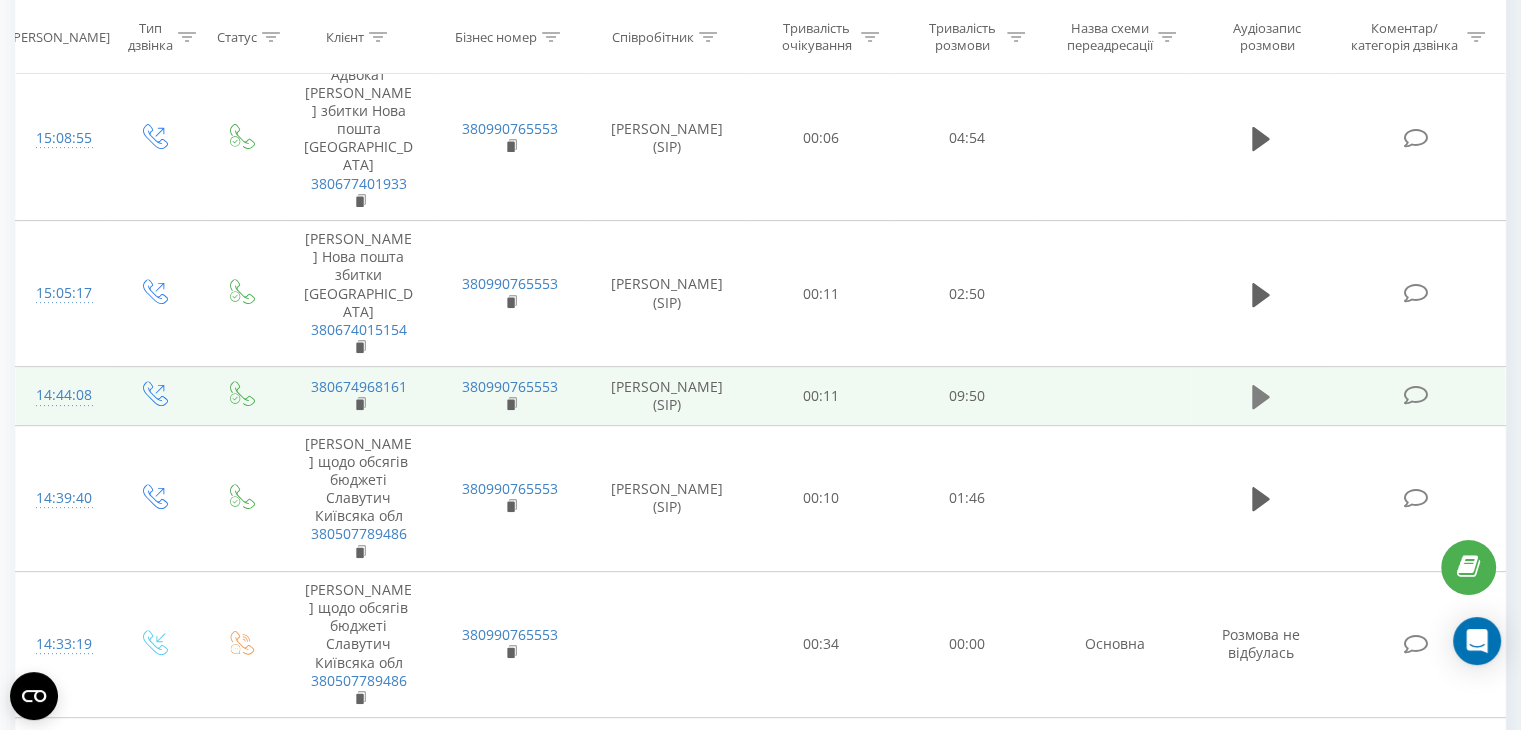 click at bounding box center (1261, 397) 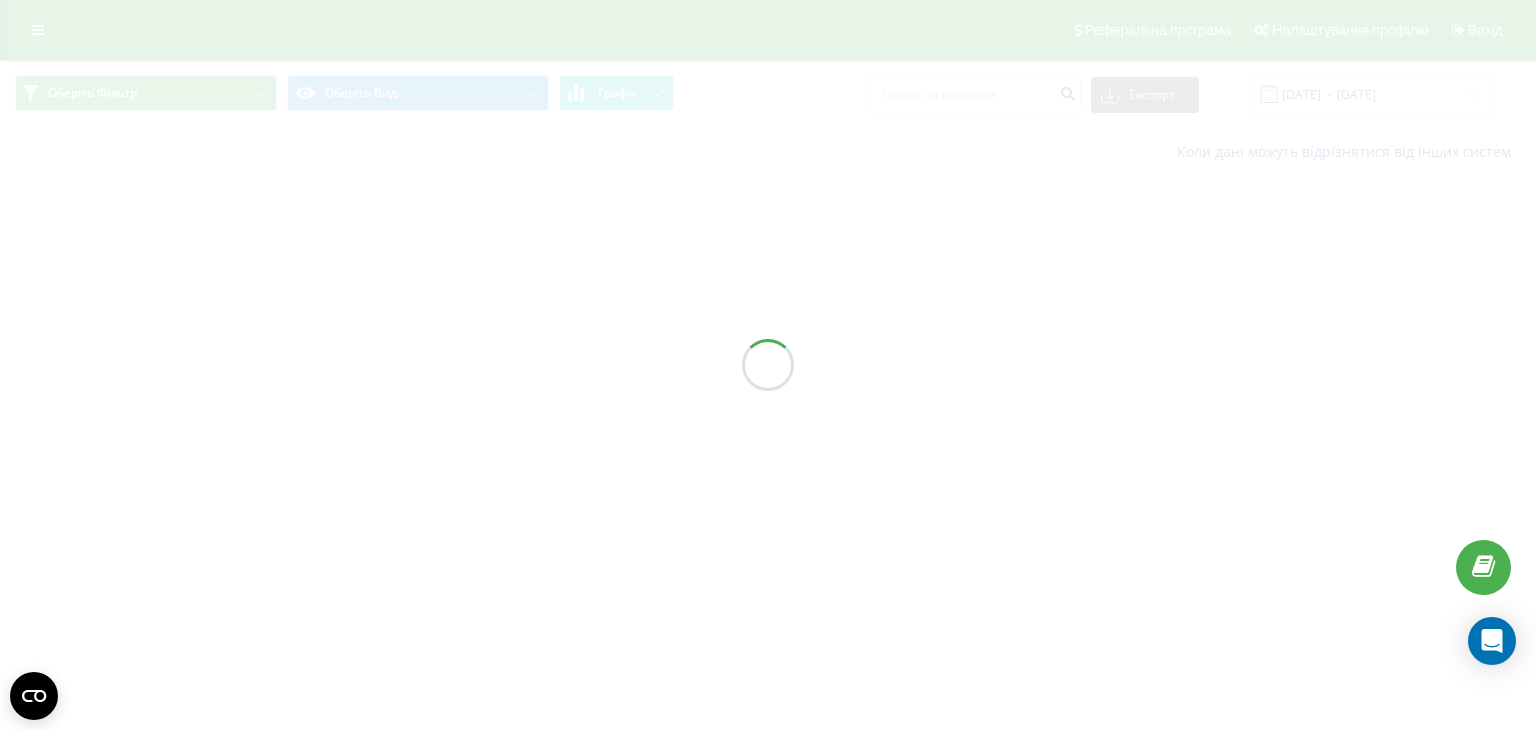 scroll, scrollTop: 0, scrollLeft: 0, axis: both 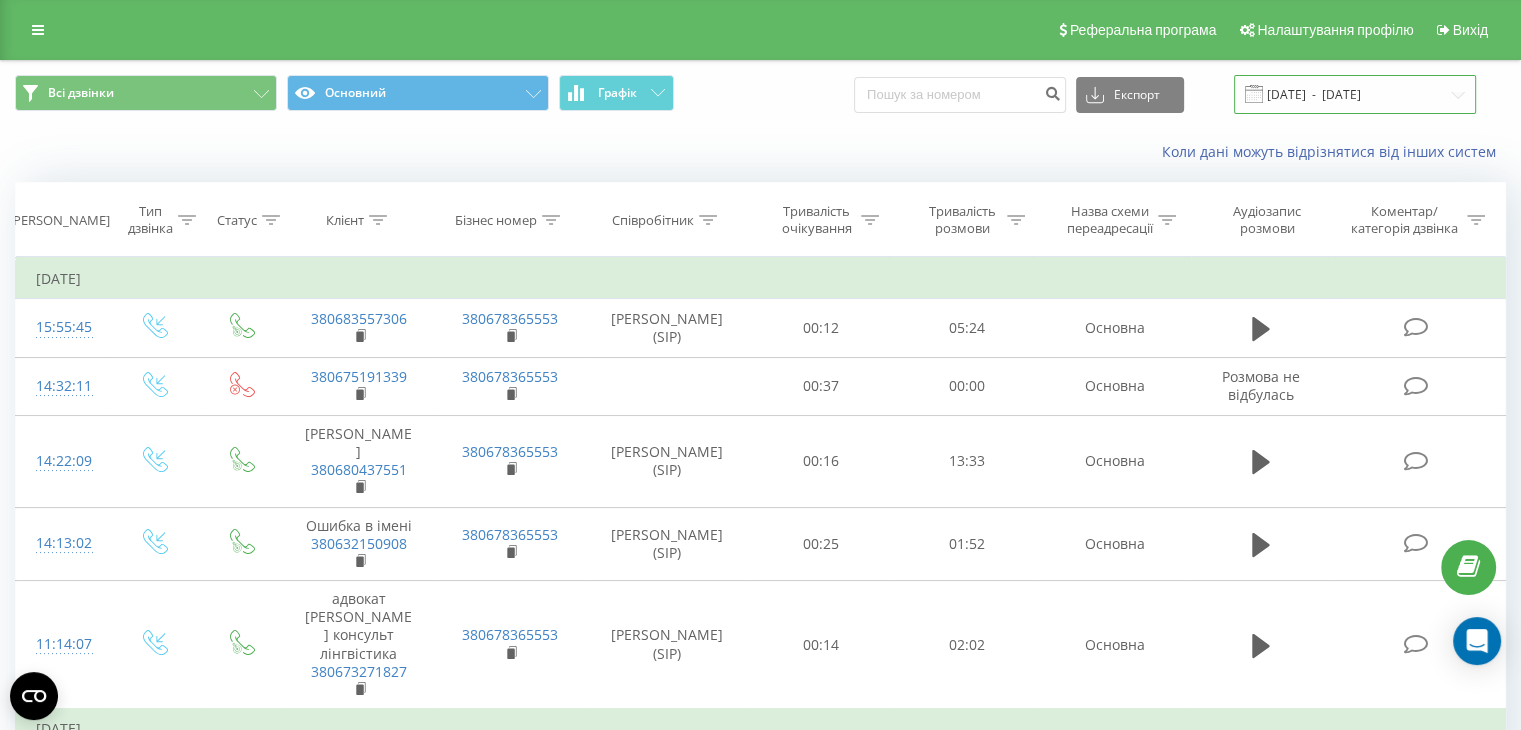 click on "19.03.2024  -  19.04.2024" at bounding box center (1355, 94) 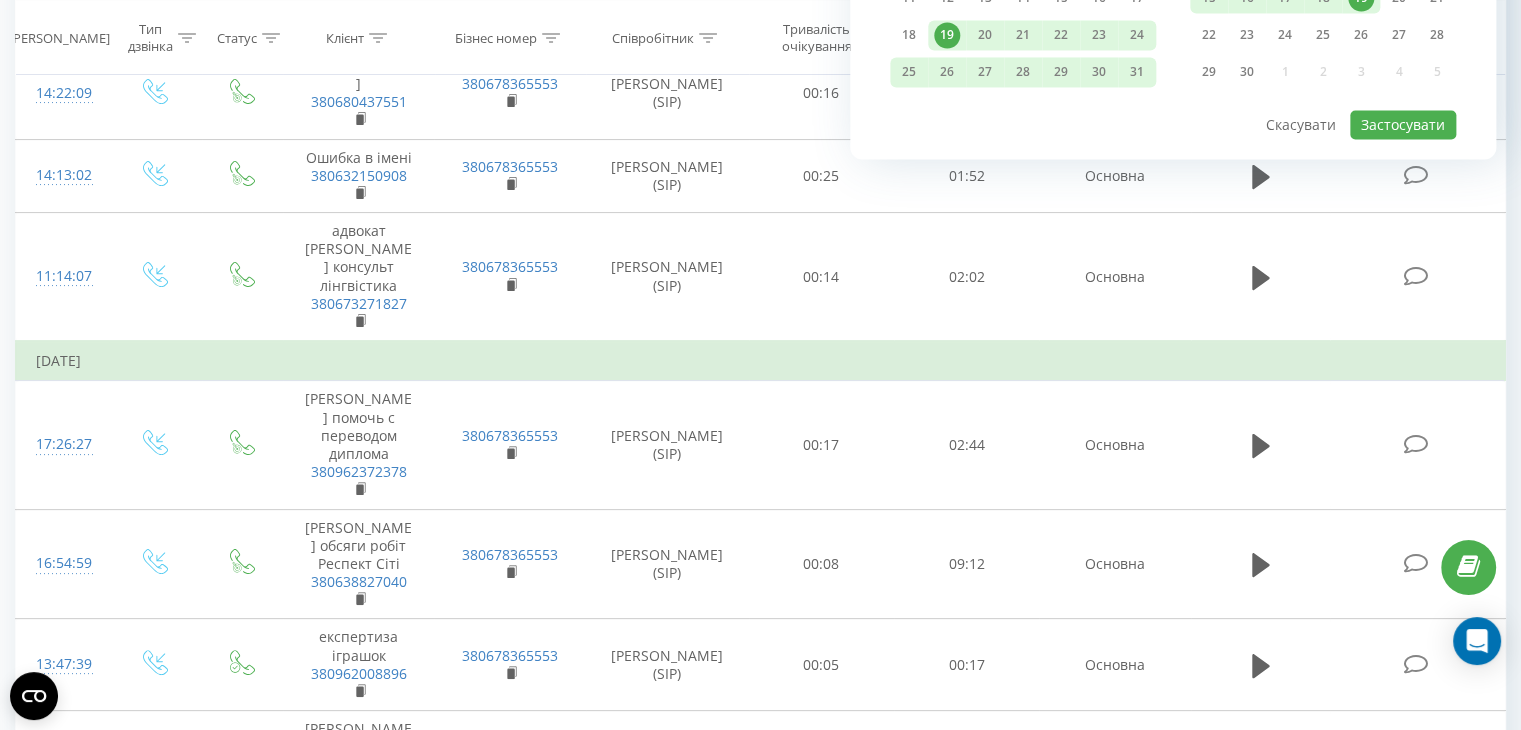 scroll, scrollTop: 0, scrollLeft: 0, axis: both 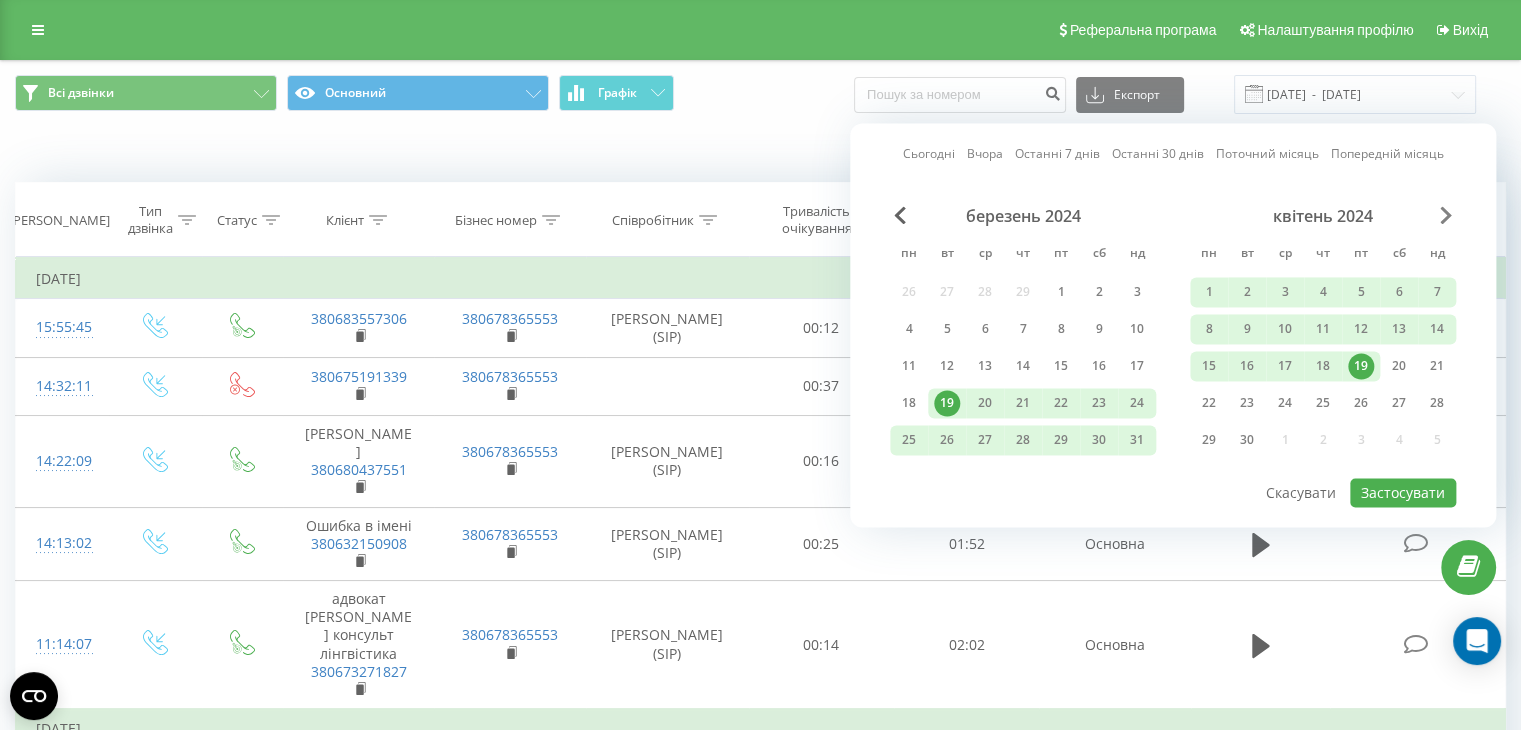 click at bounding box center [1446, 215] 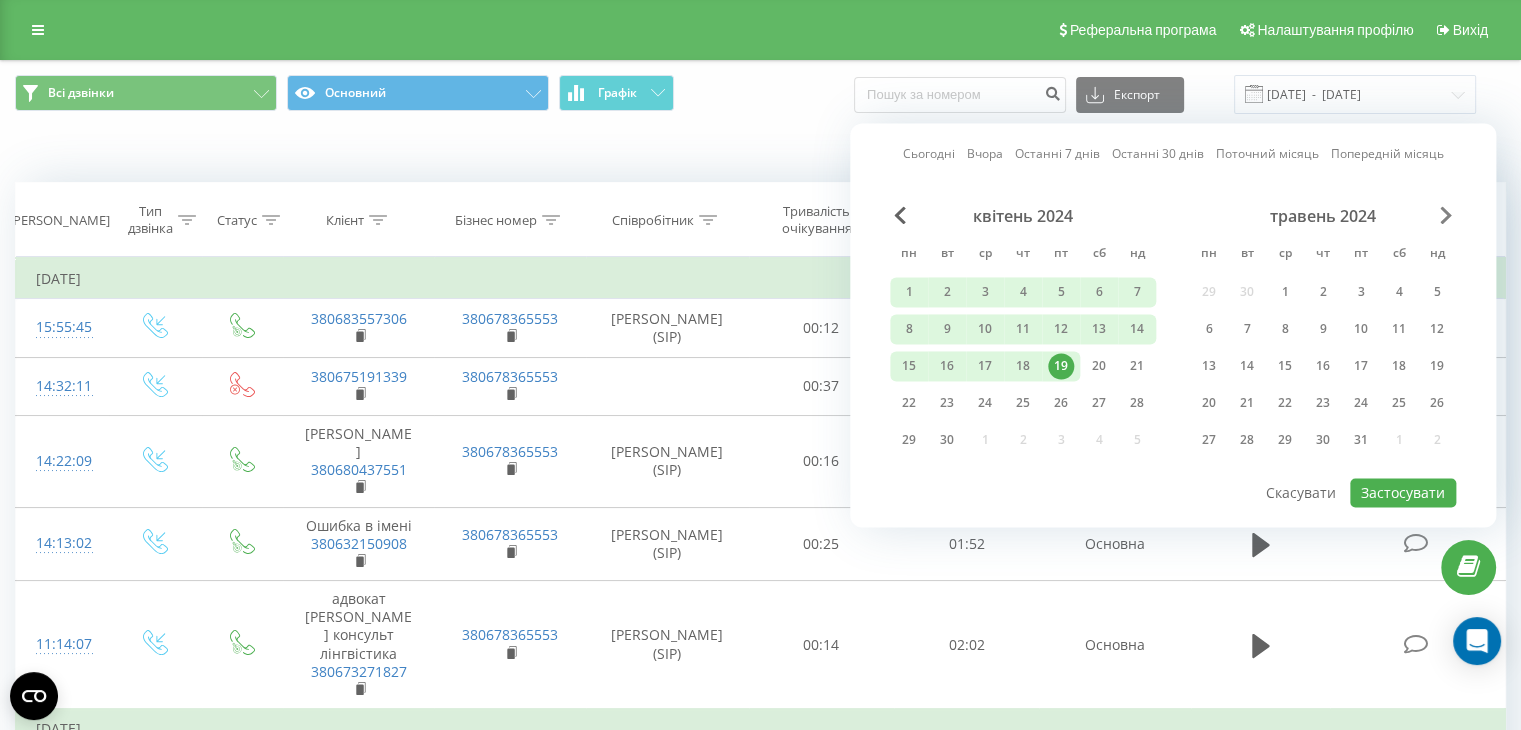 click at bounding box center (1446, 215) 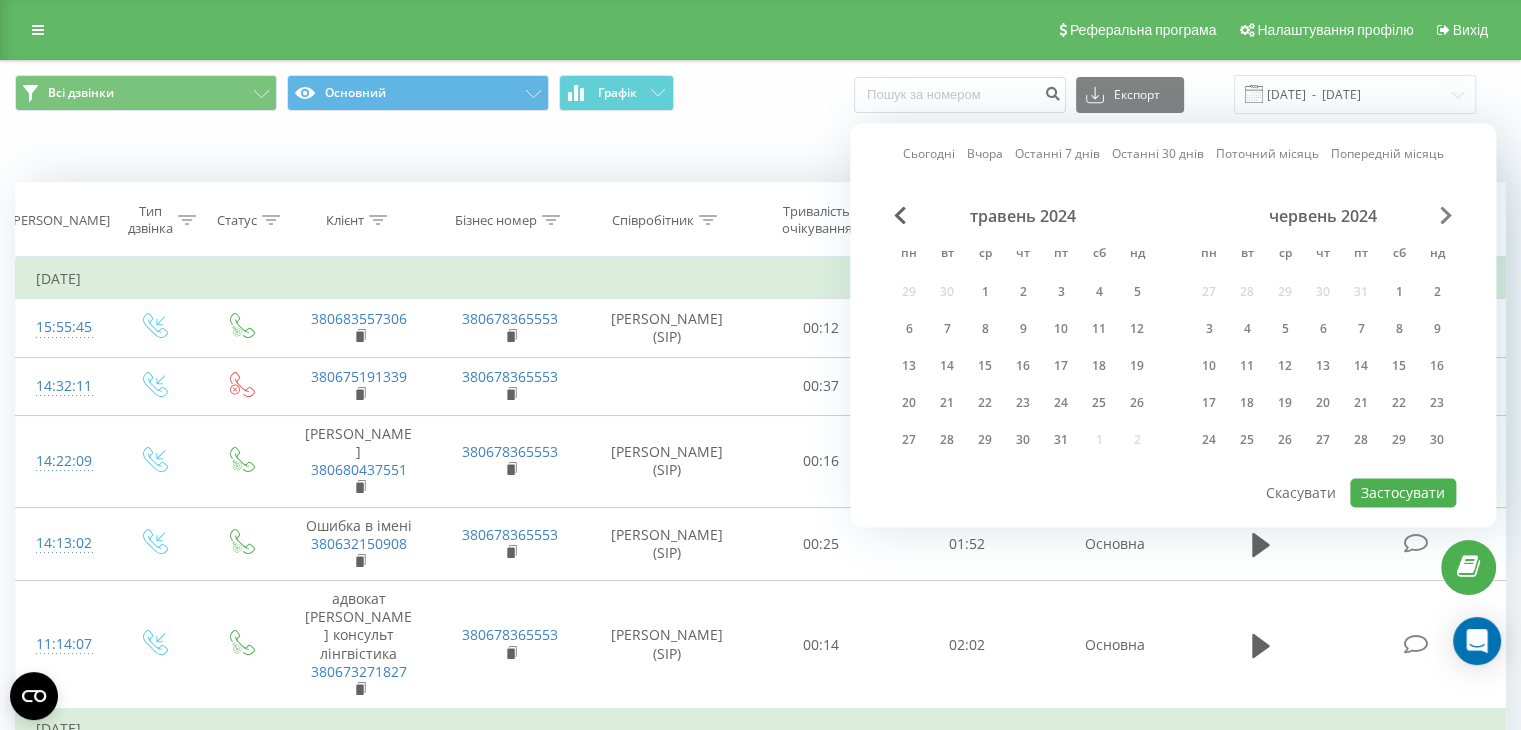 click at bounding box center [1446, 215] 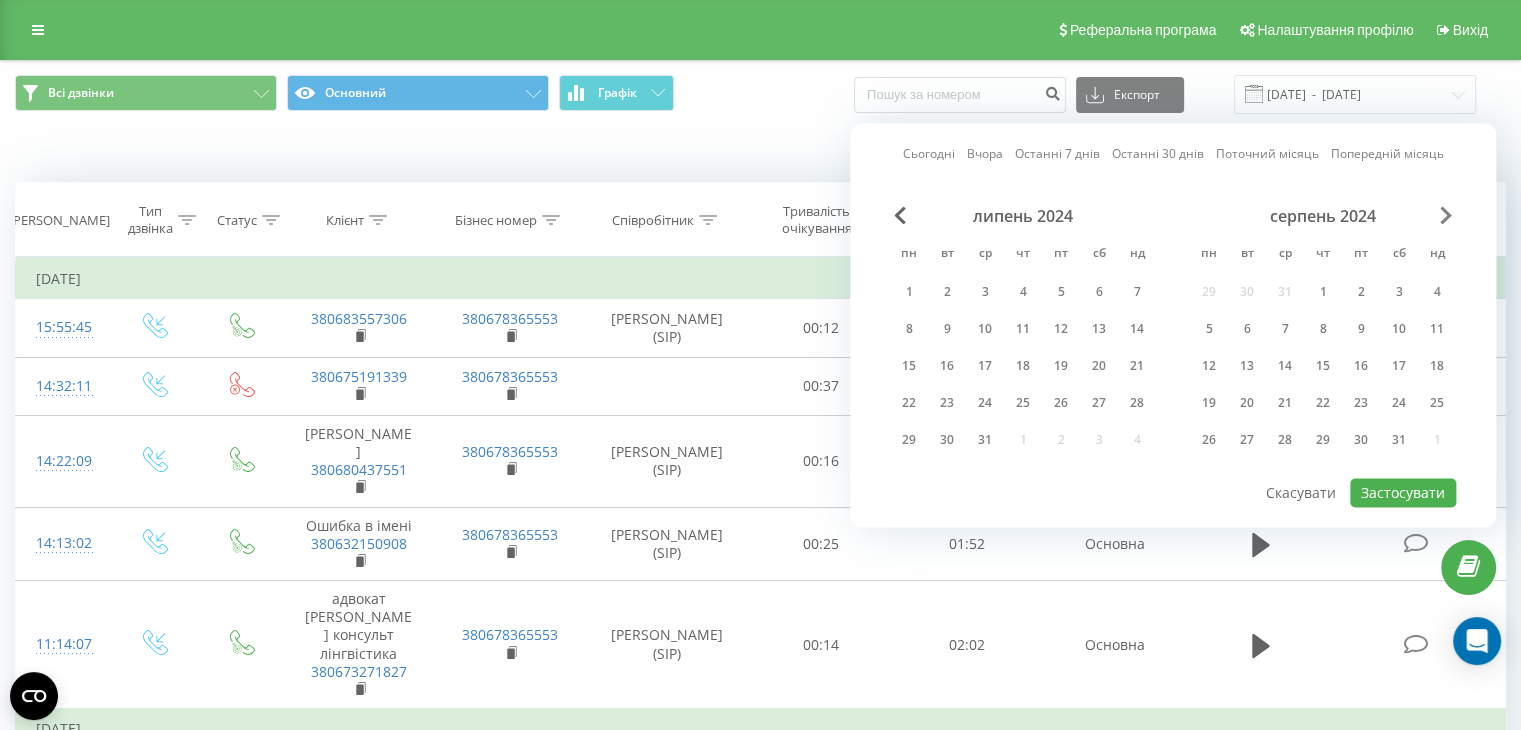 click at bounding box center (1446, 215) 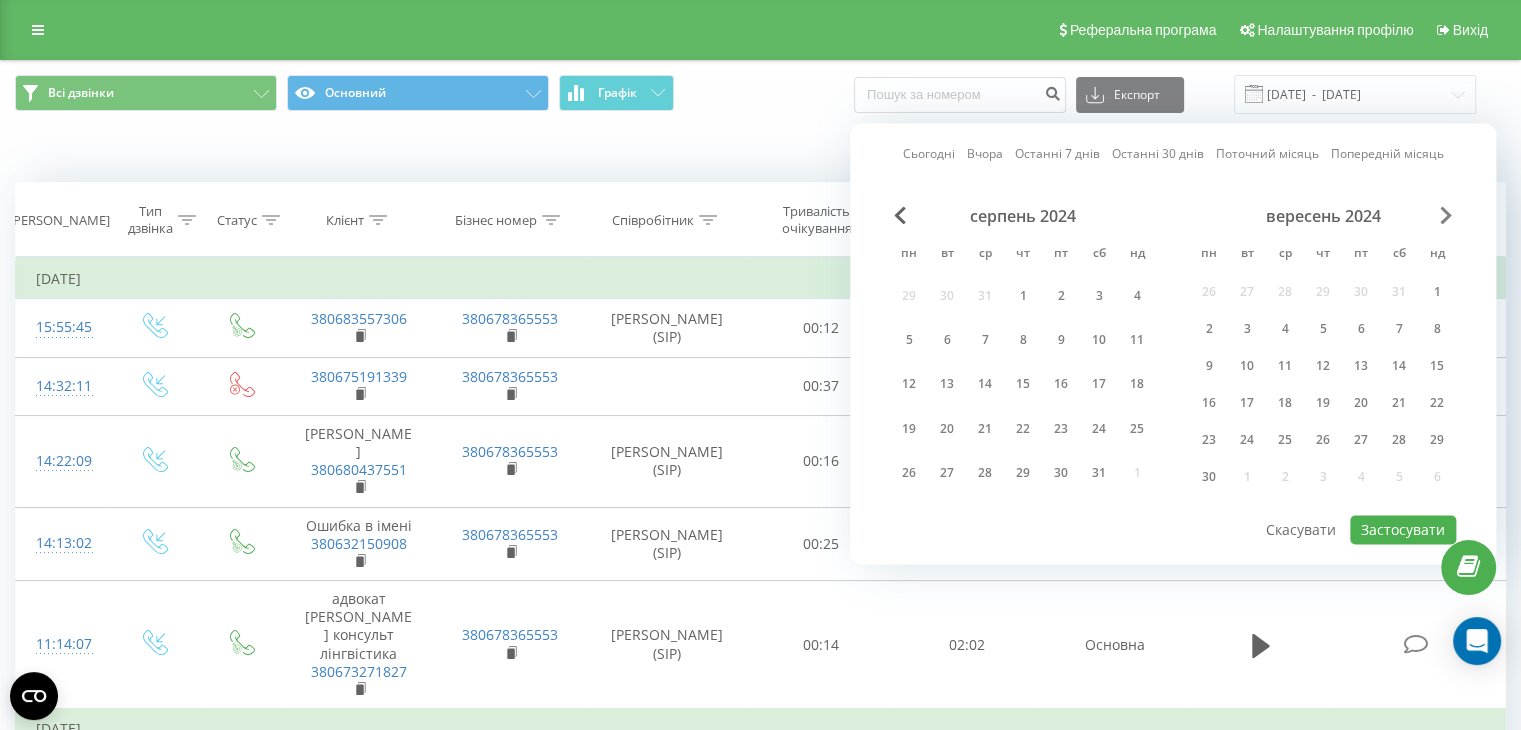 click at bounding box center [1446, 215] 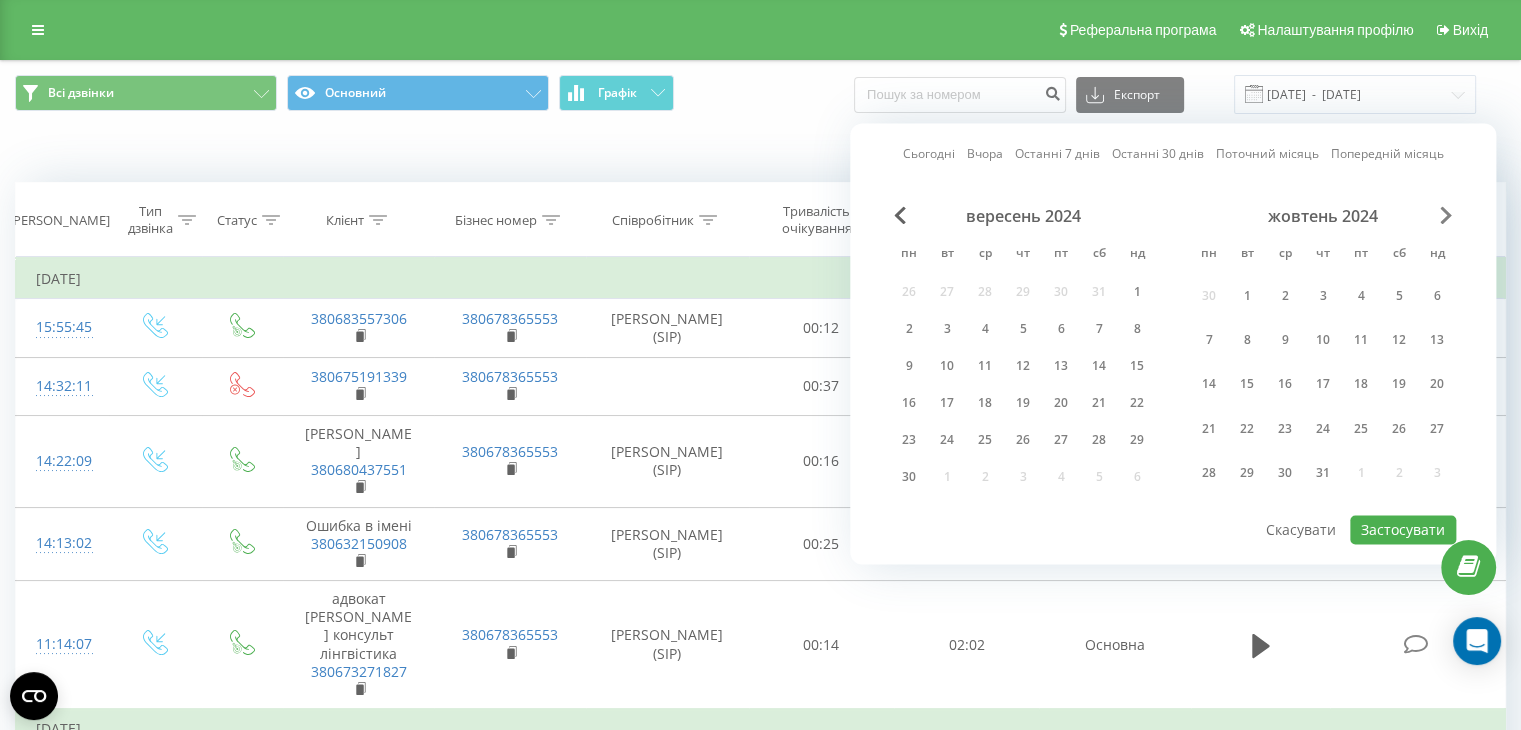 click at bounding box center (1446, 215) 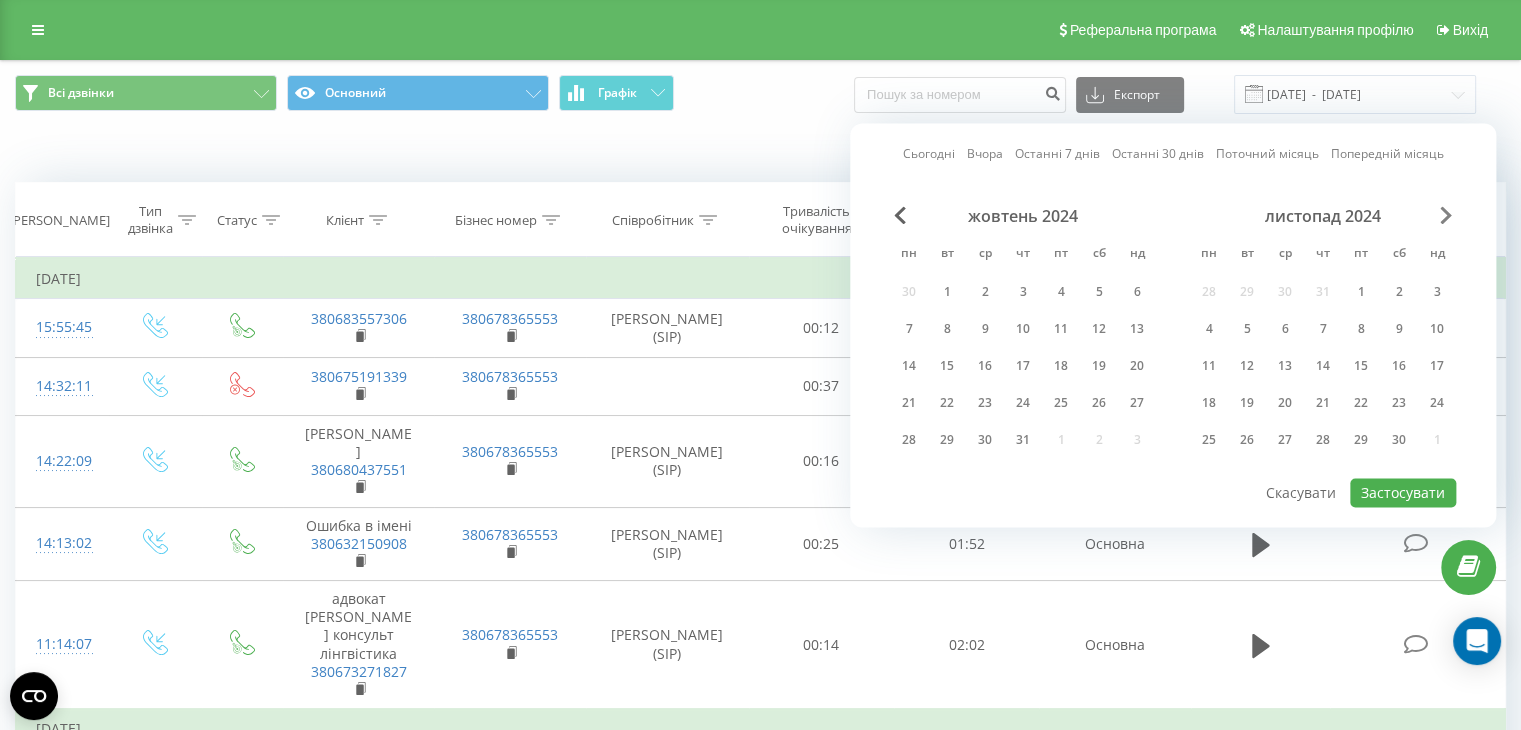 click at bounding box center (1446, 215) 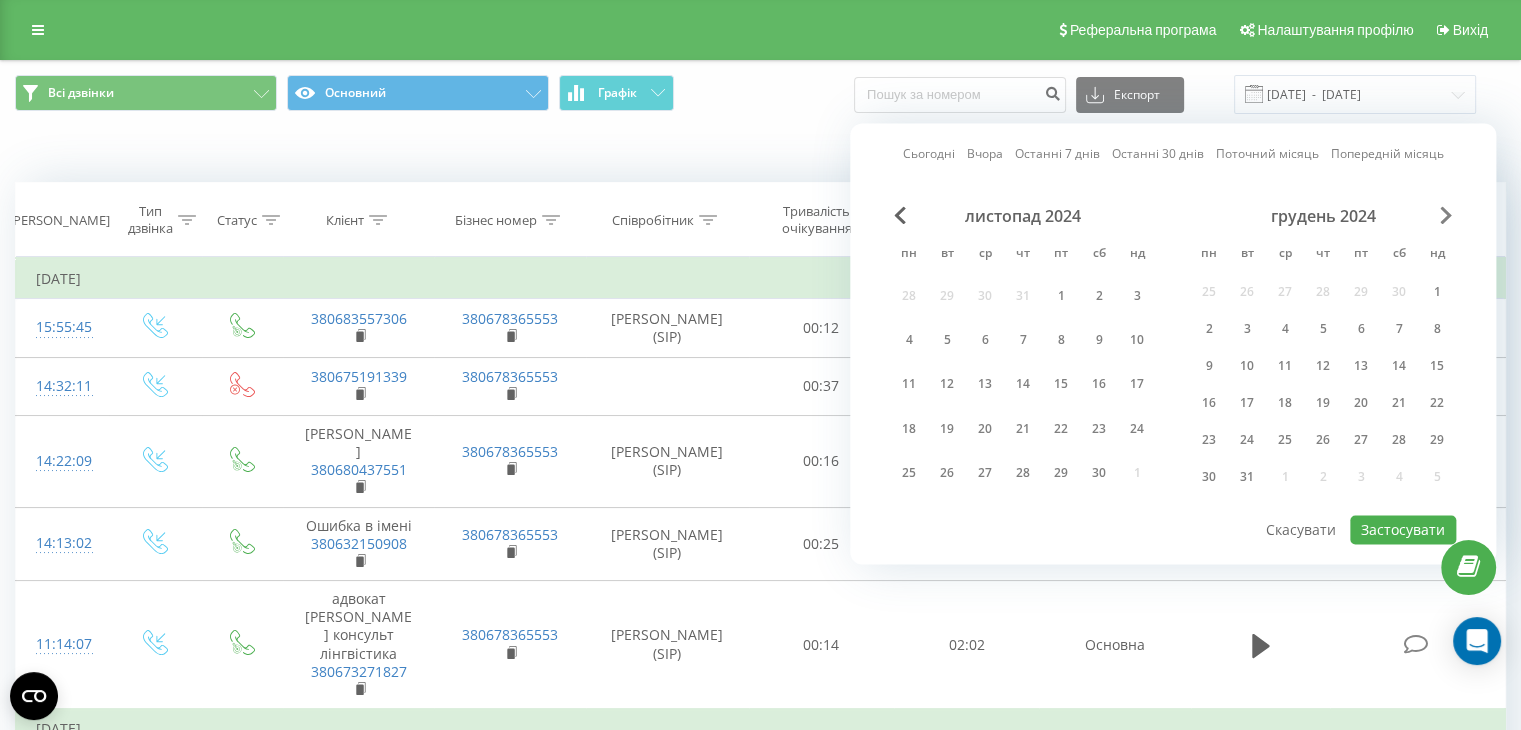 click at bounding box center [1446, 215] 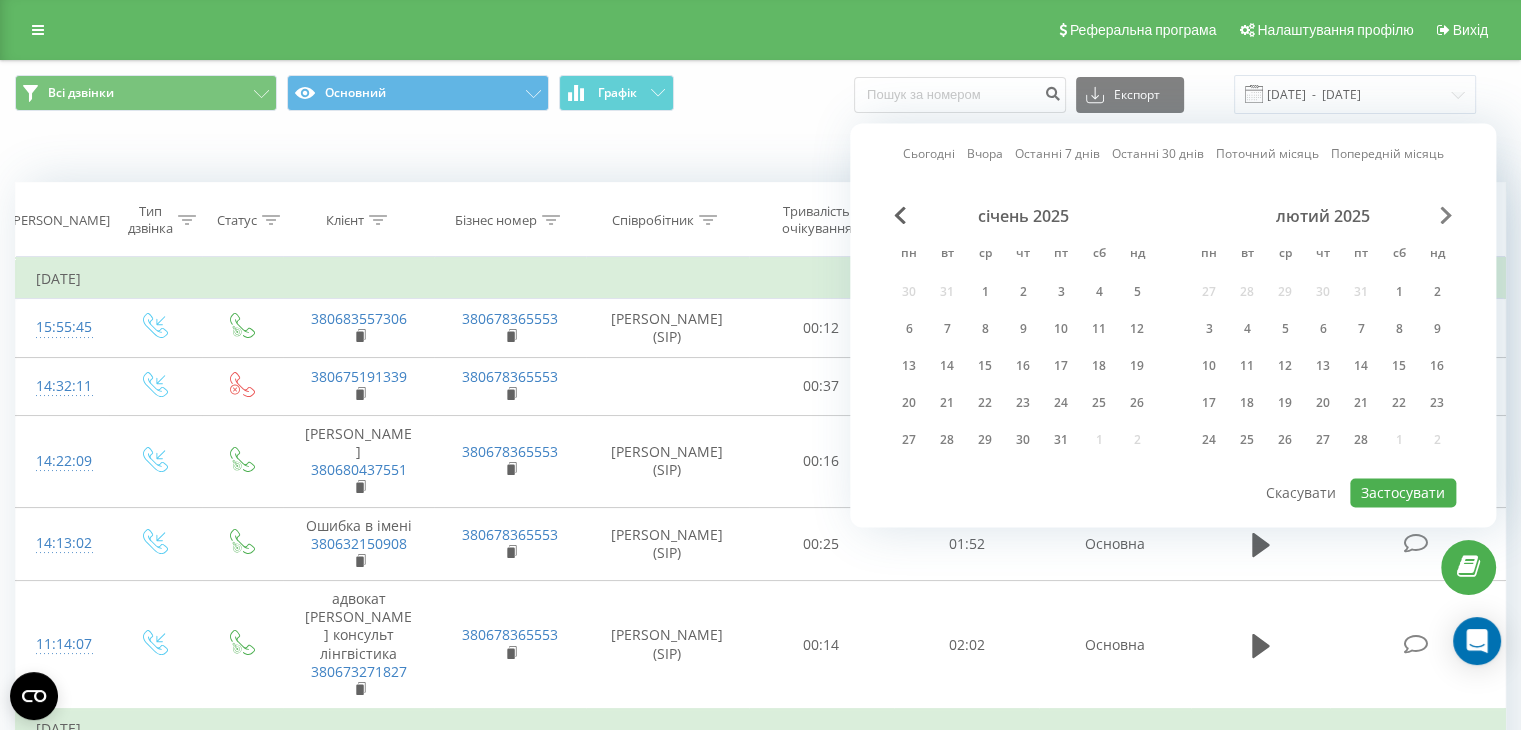 click at bounding box center (1446, 215) 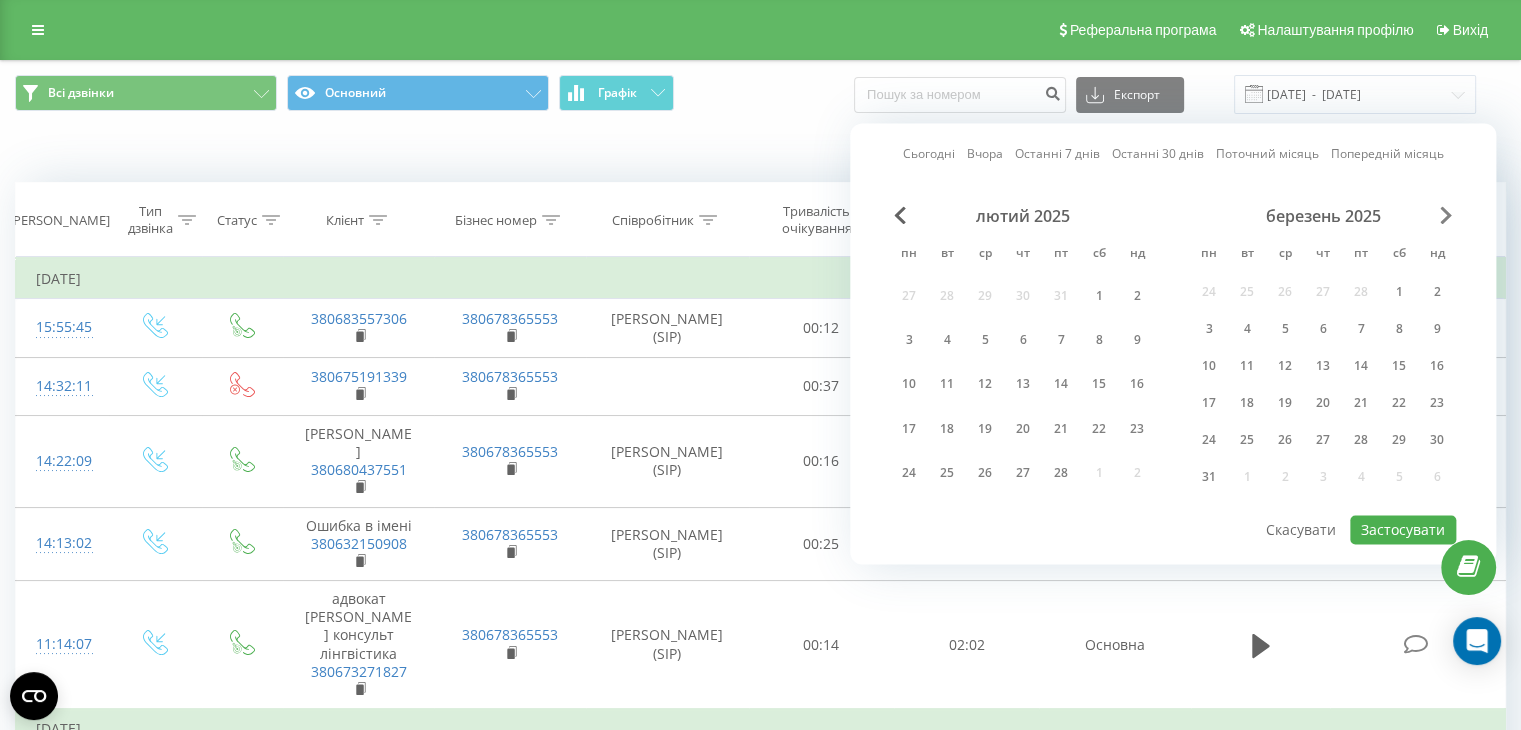 click at bounding box center (1446, 215) 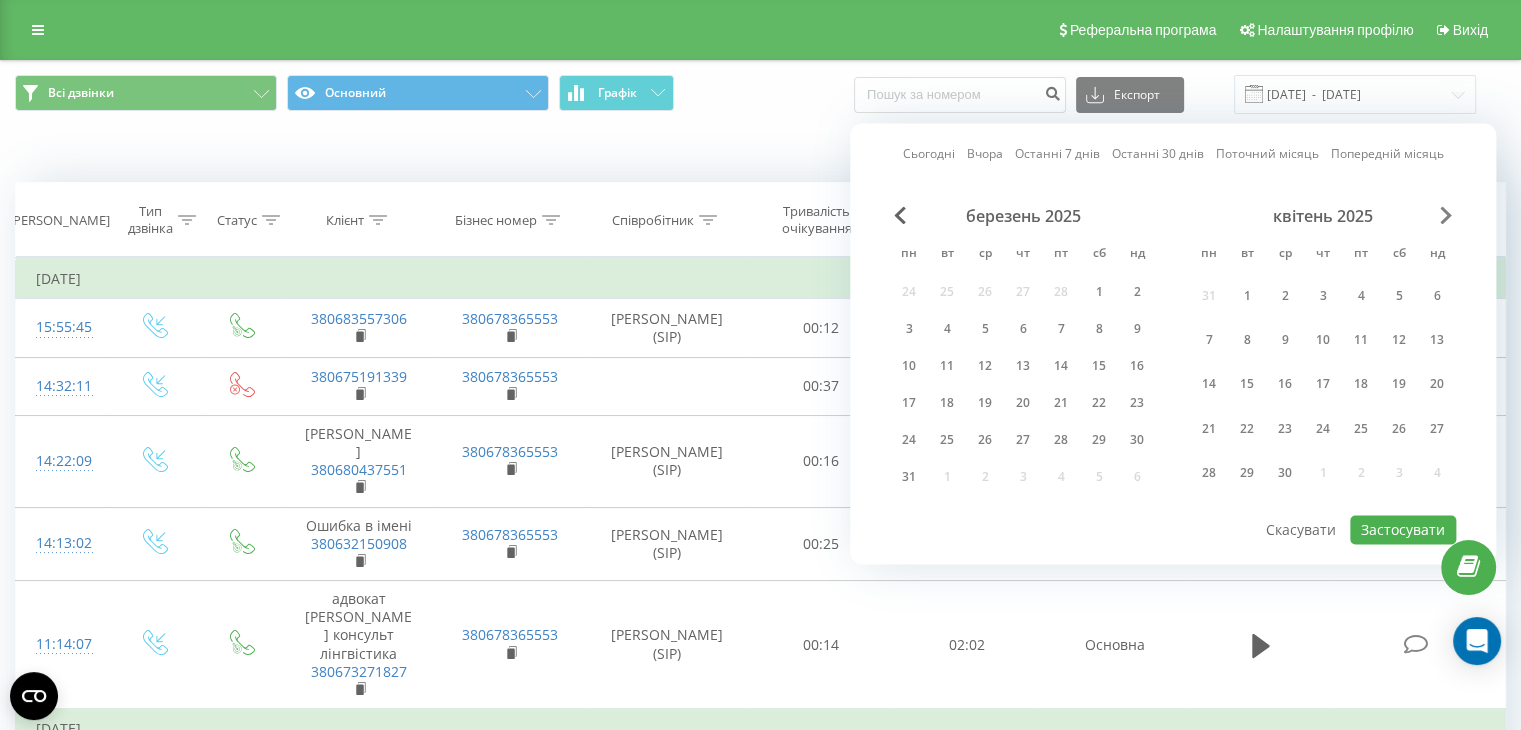 click at bounding box center [1446, 215] 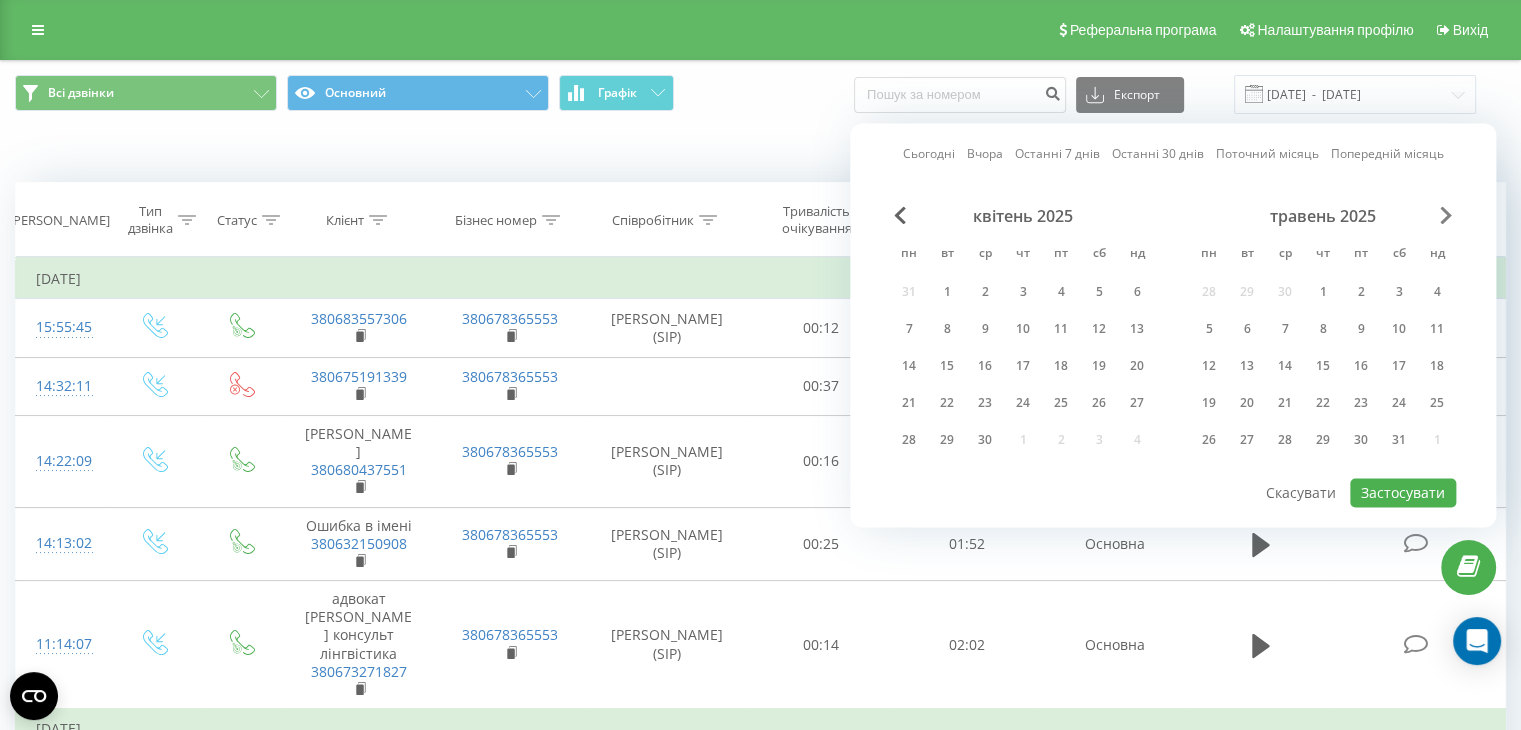 click at bounding box center [1446, 215] 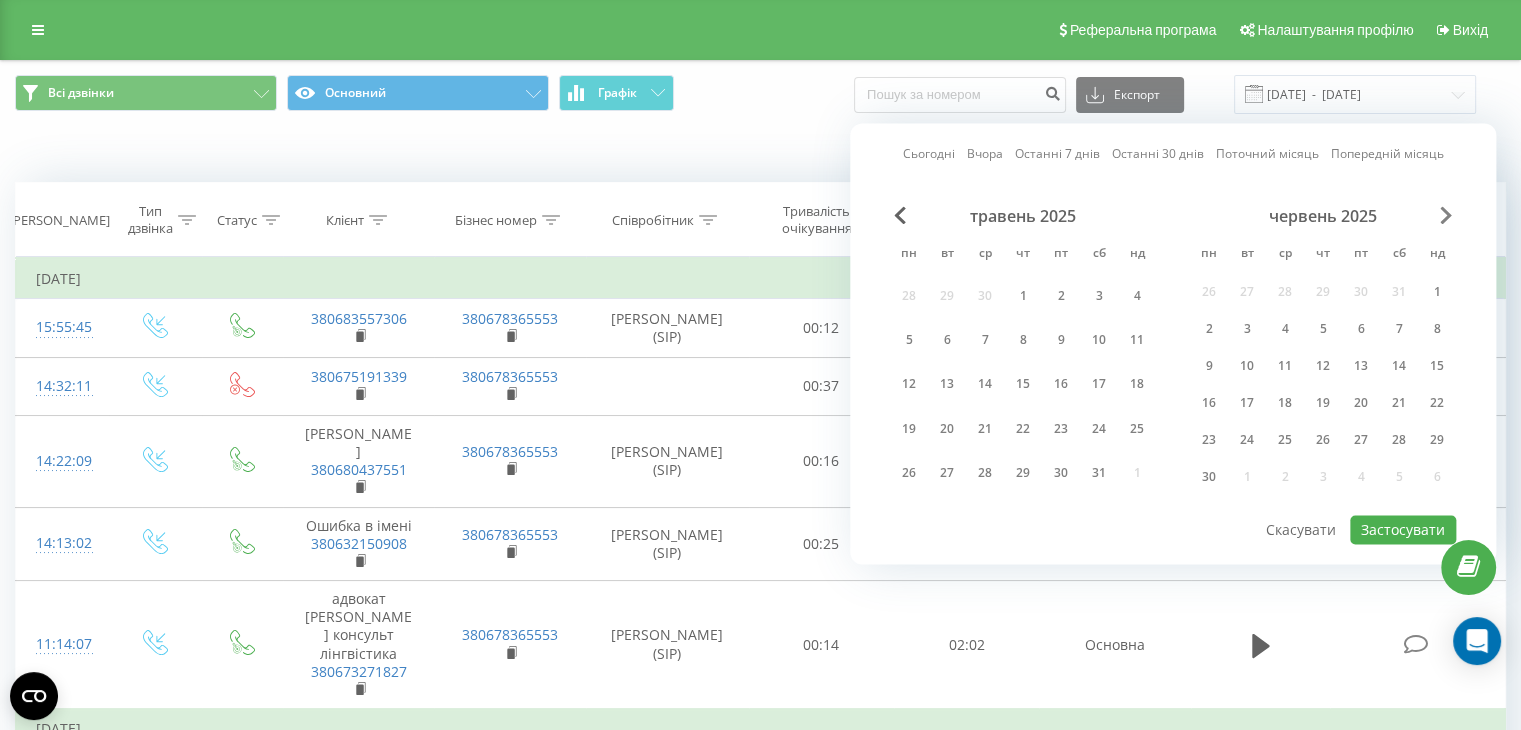 click at bounding box center (1446, 215) 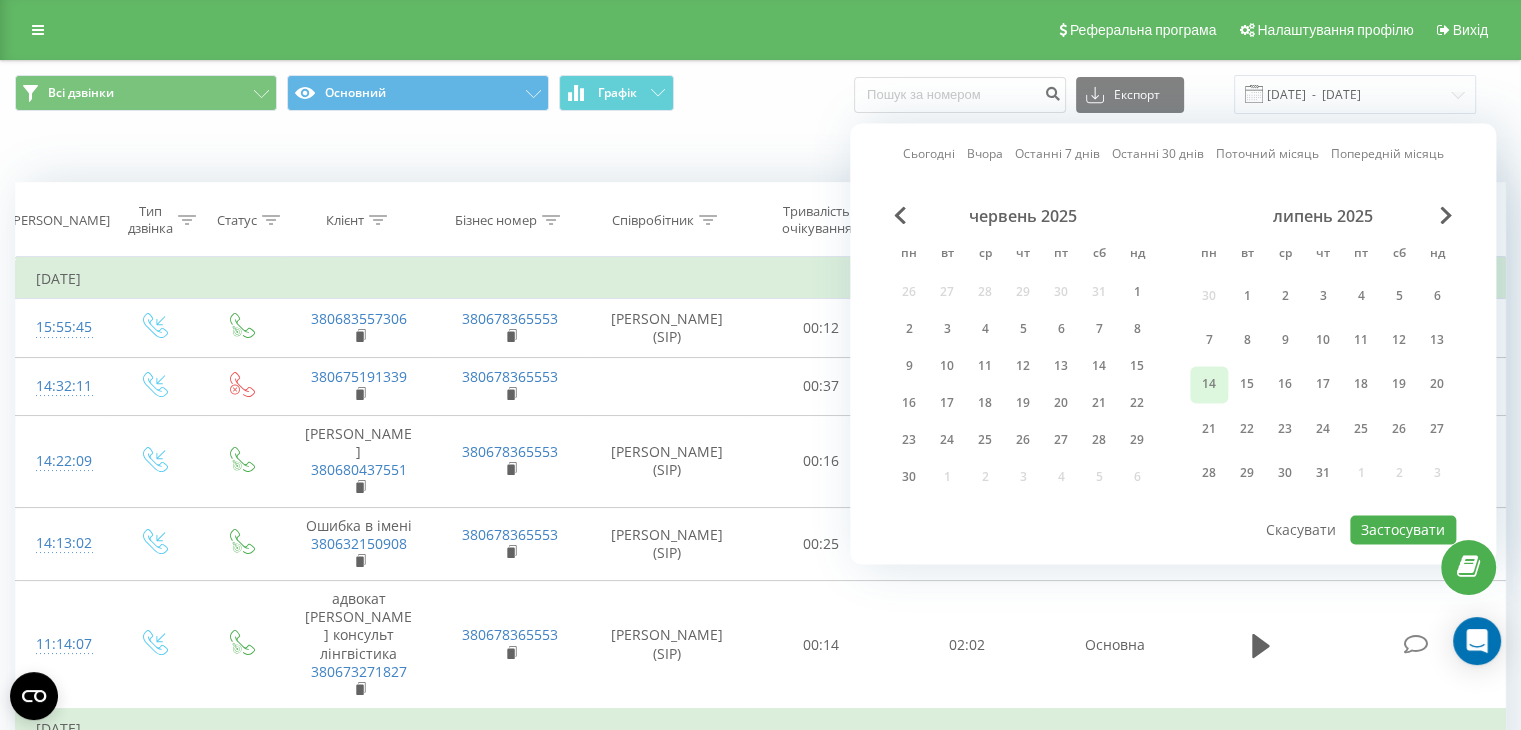 click on "14" at bounding box center [1209, 385] 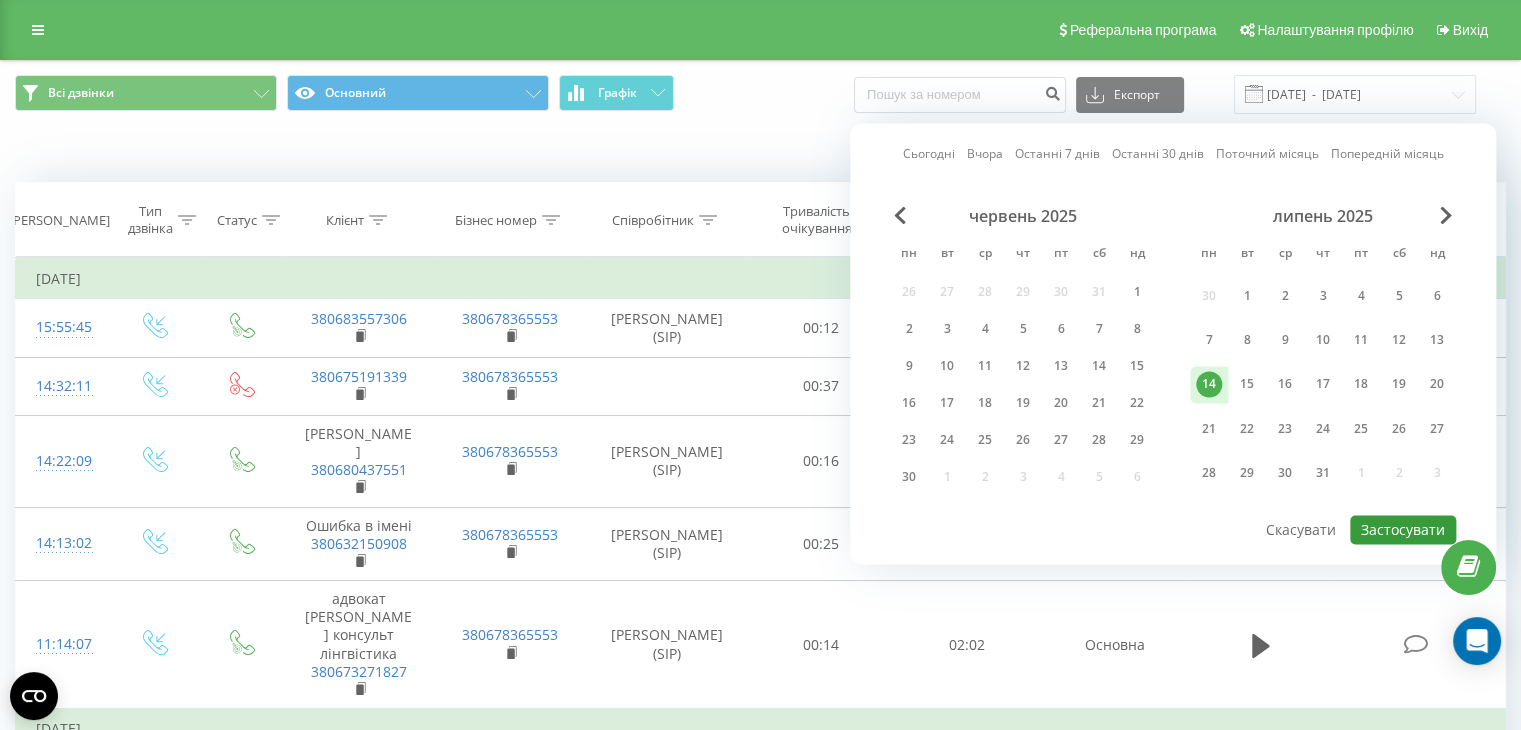 click on "Застосувати" at bounding box center [1403, 529] 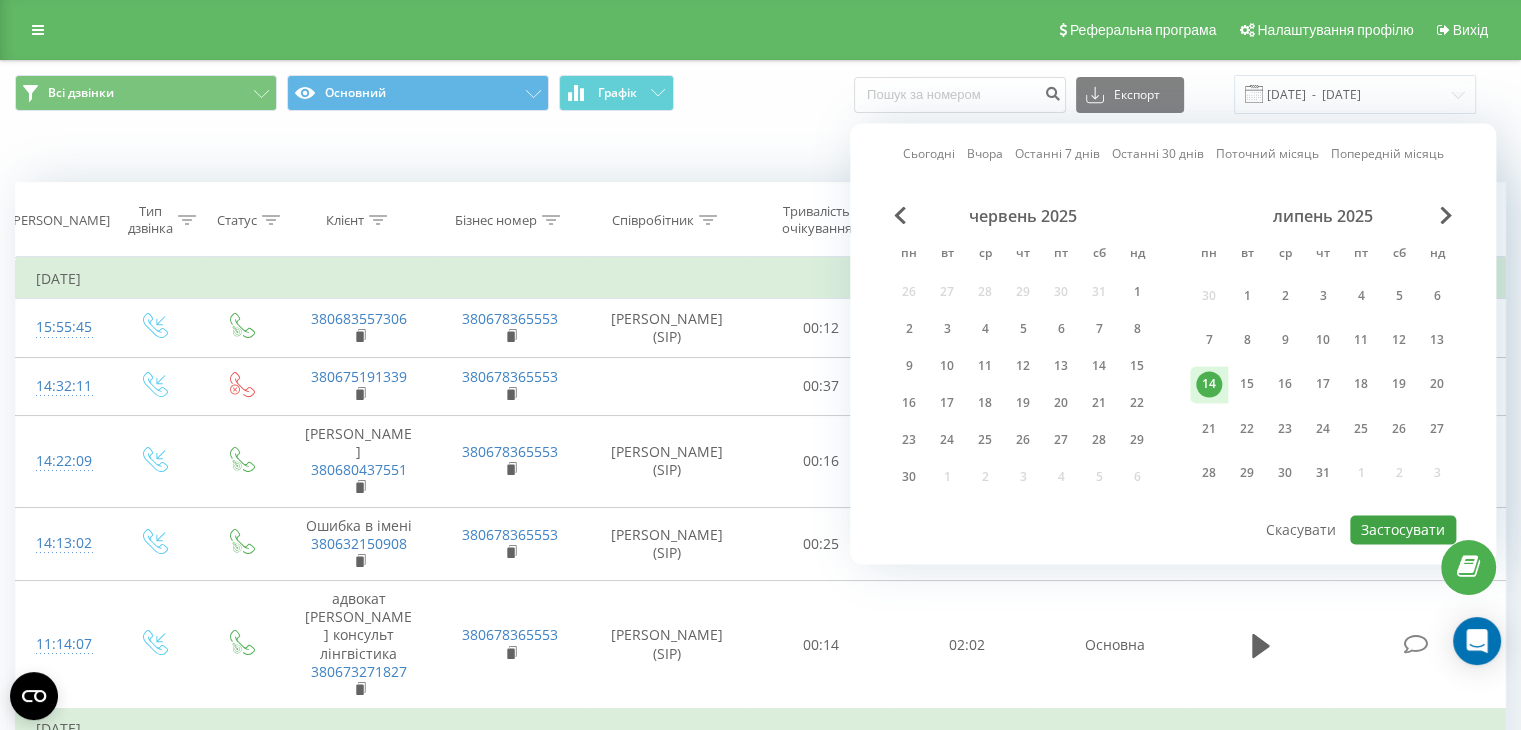 type on "[DATE]  -  [DATE]" 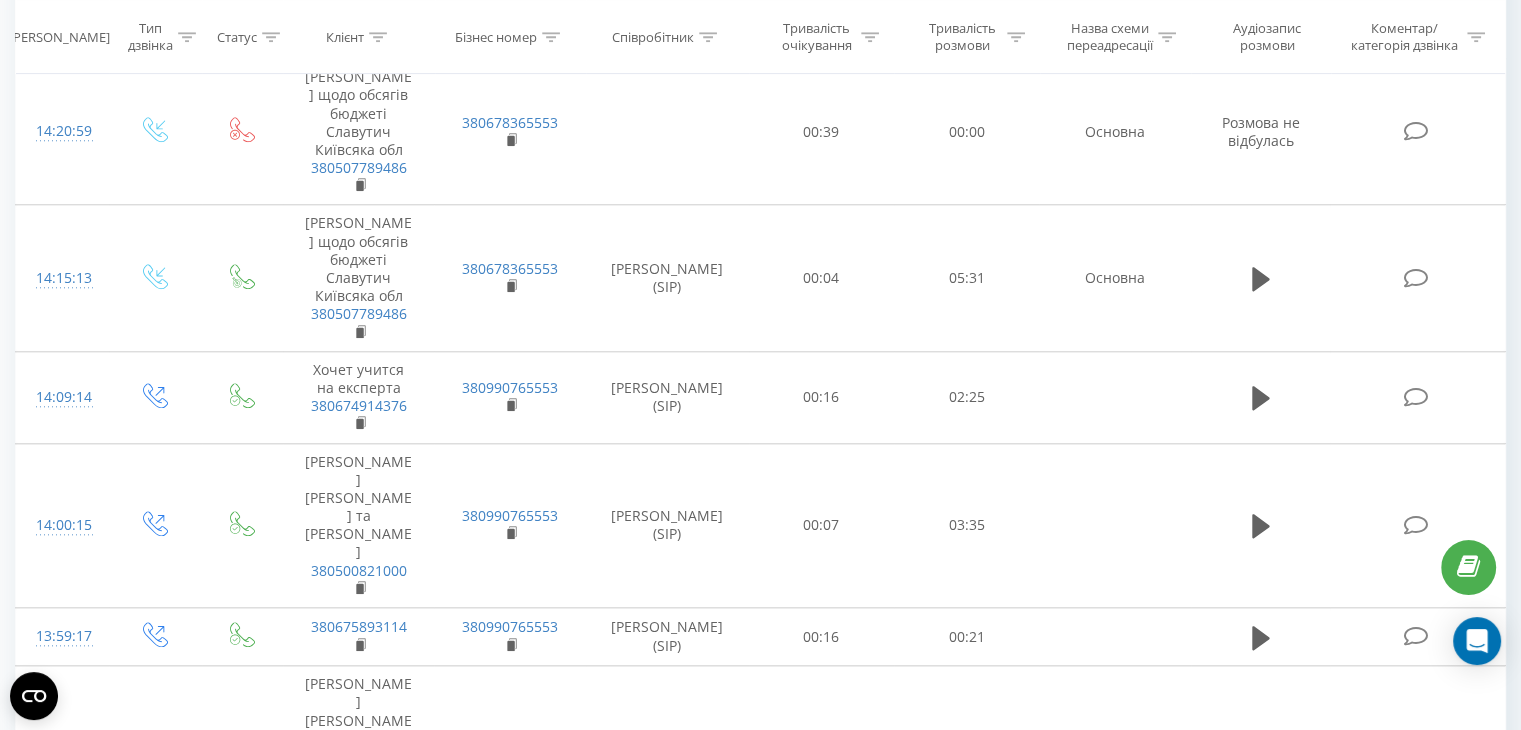 scroll, scrollTop: 2000, scrollLeft: 0, axis: vertical 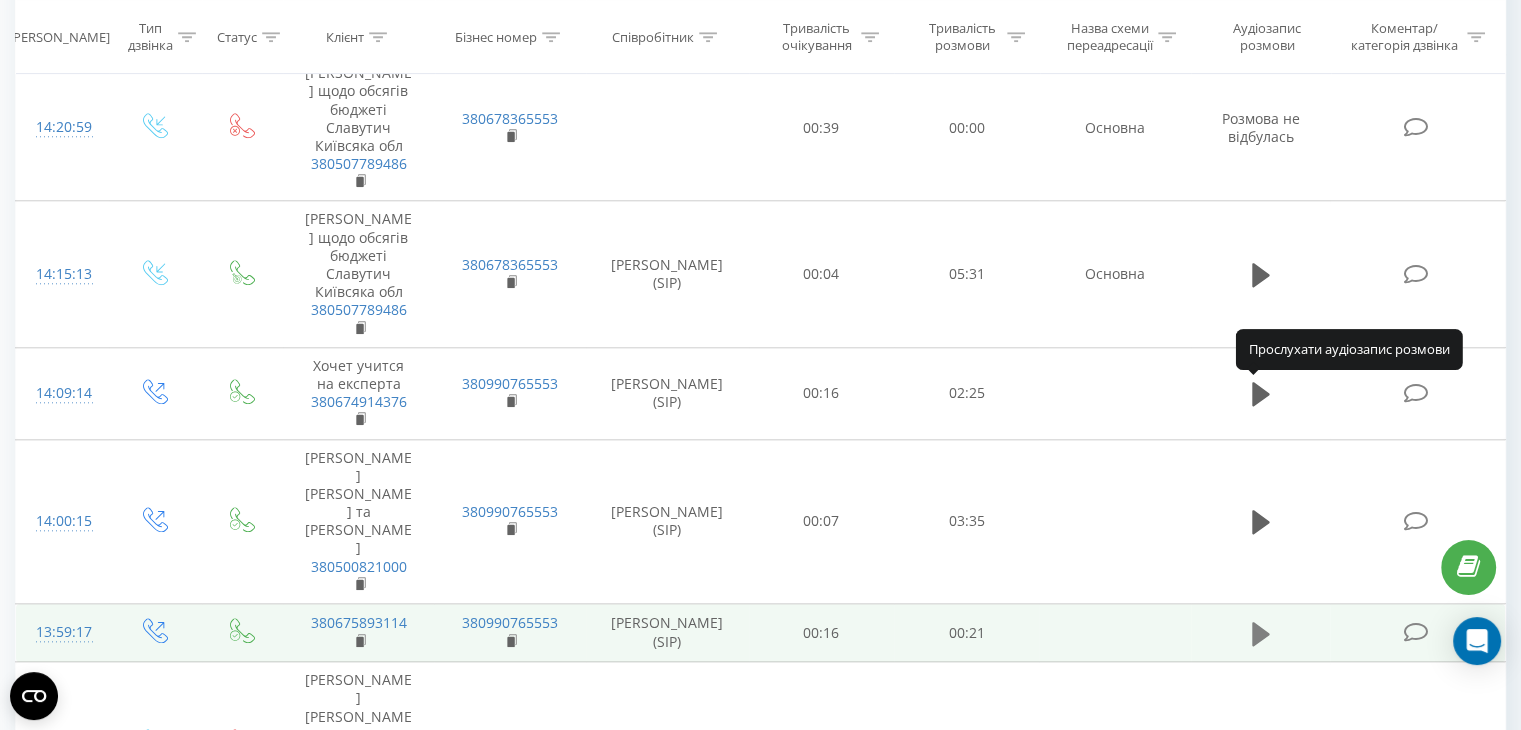 click 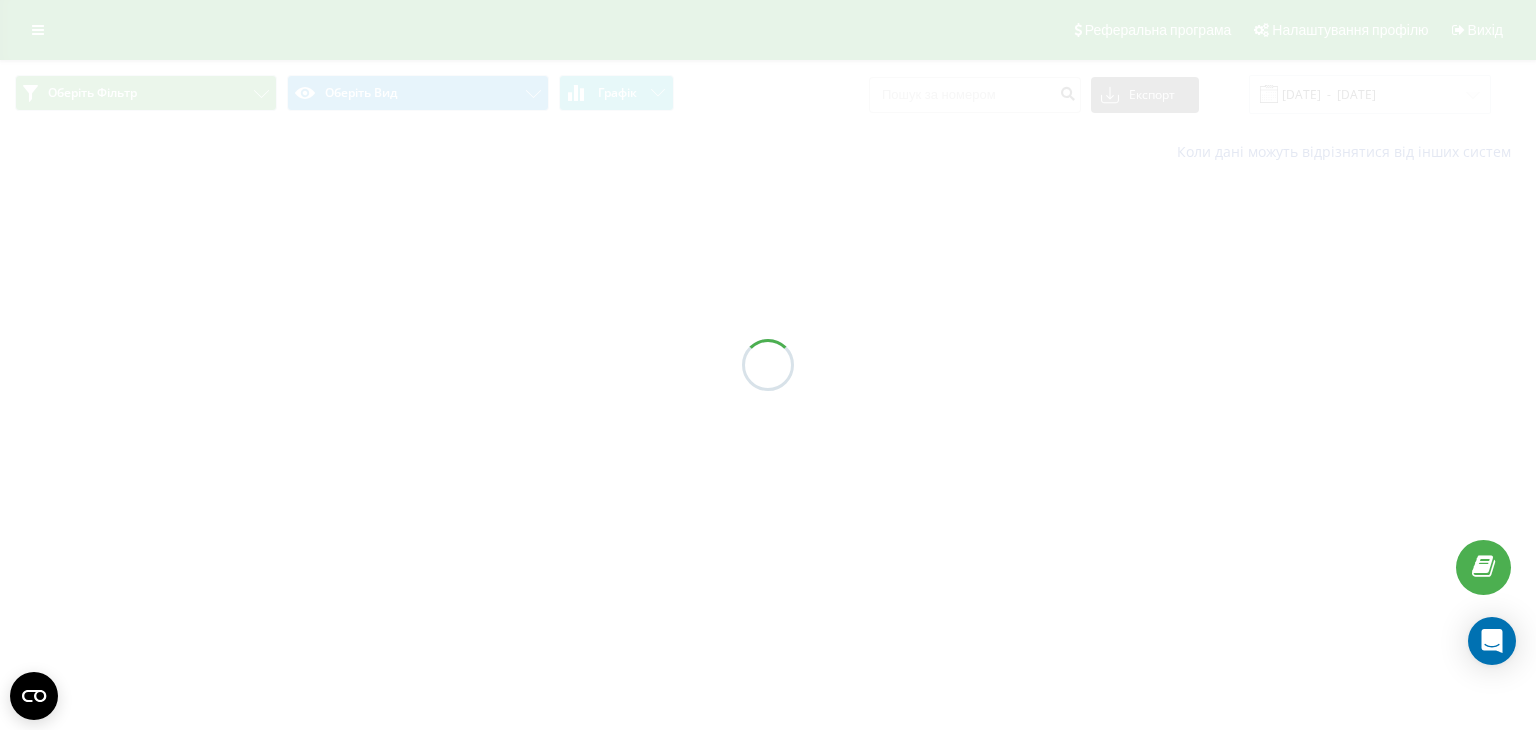 scroll, scrollTop: 0, scrollLeft: 0, axis: both 